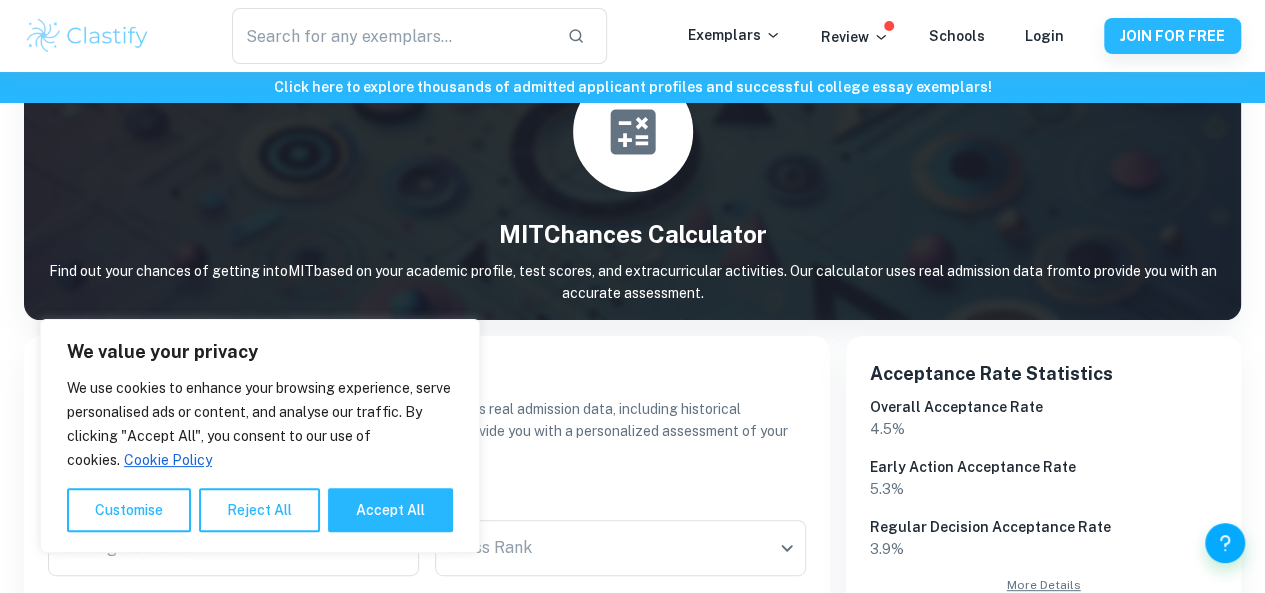 scroll, scrollTop: 221, scrollLeft: 0, axis: vertical 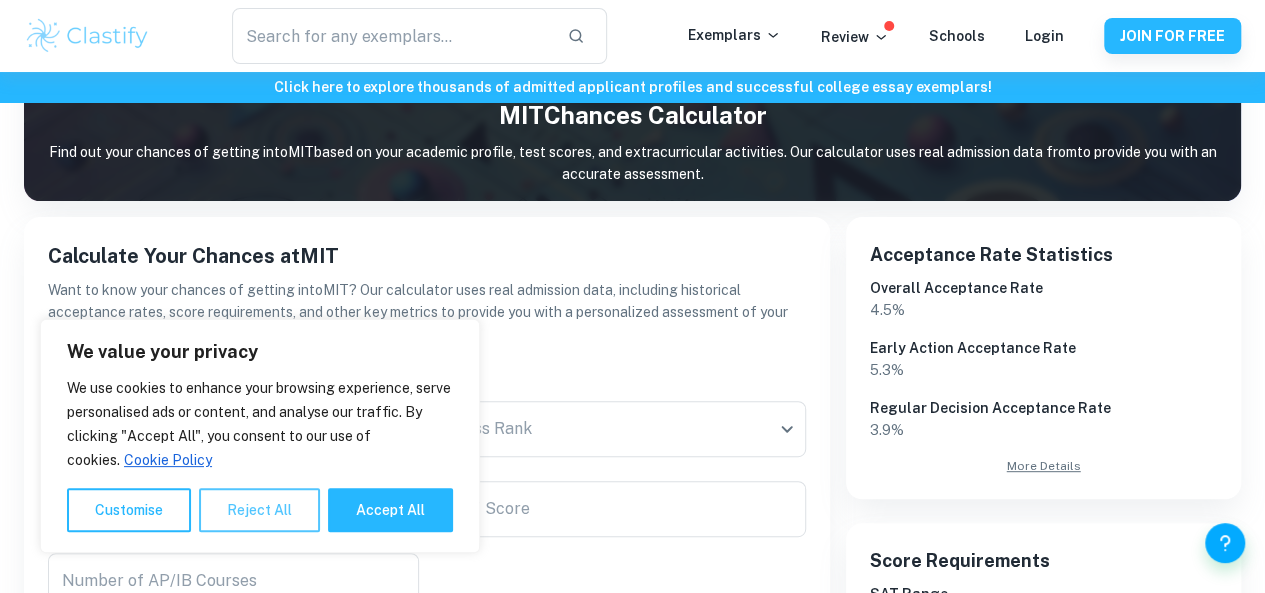 click on "Reject All" at bounding box center [259, 510] 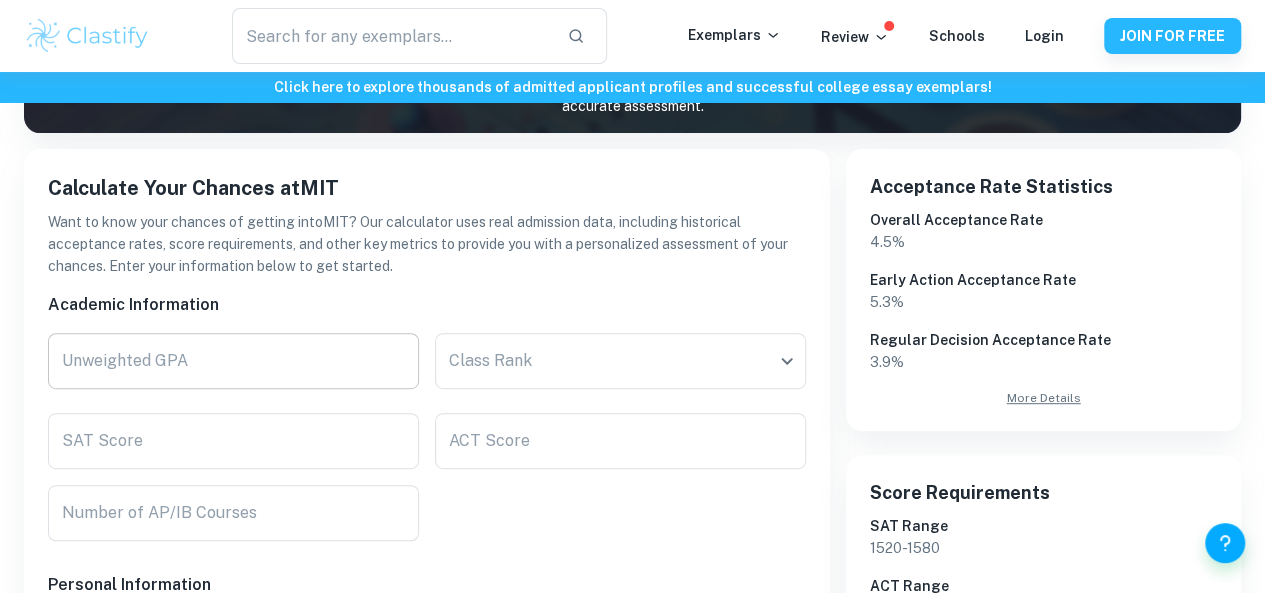 scroll, scrollTop: 291, scrollLeft: 0, axis: vertical 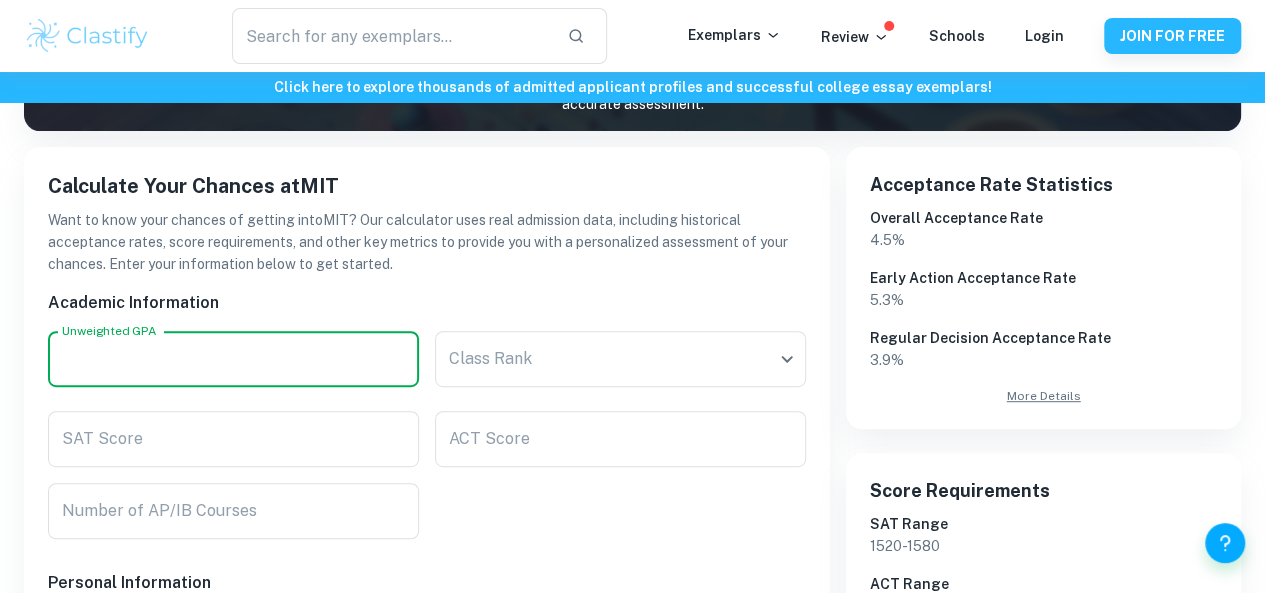 click on "Unweighted GPA" at bounding box center (233, 359) 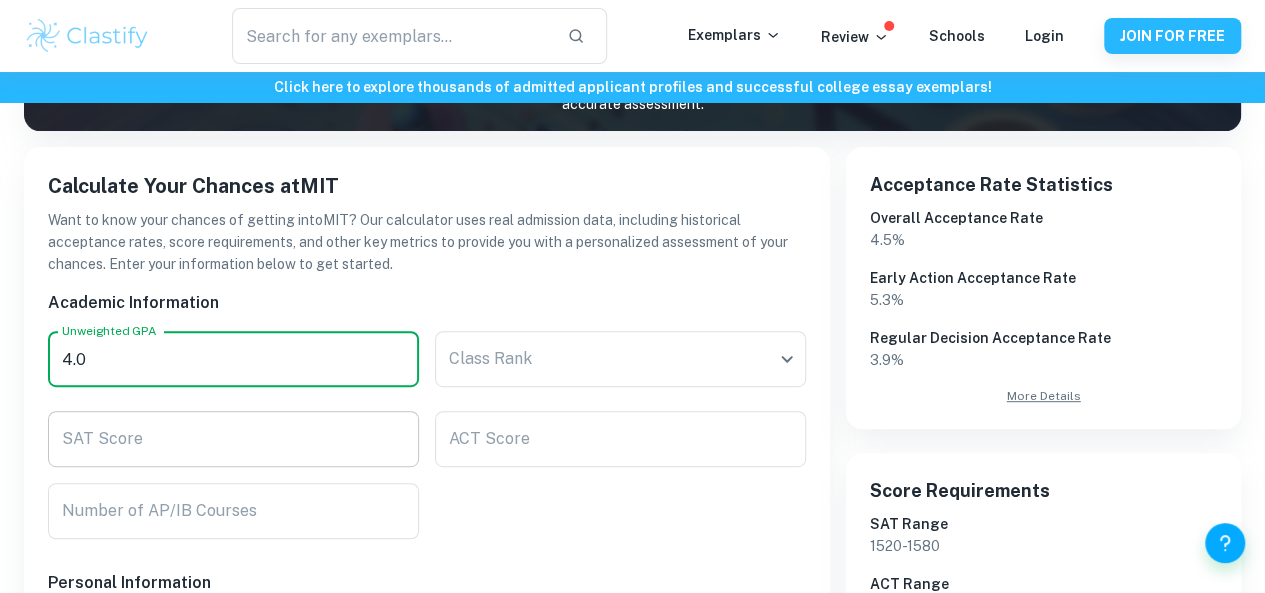 type on "4.0" 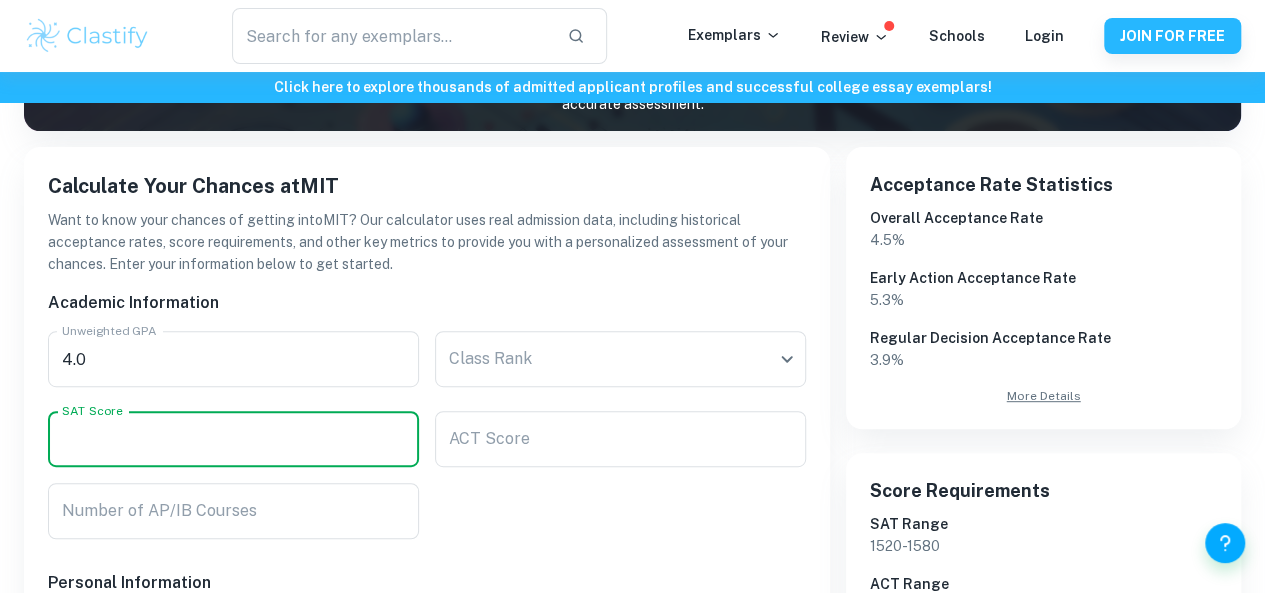 click on "SAT Score" at bounding box center (233, 439) 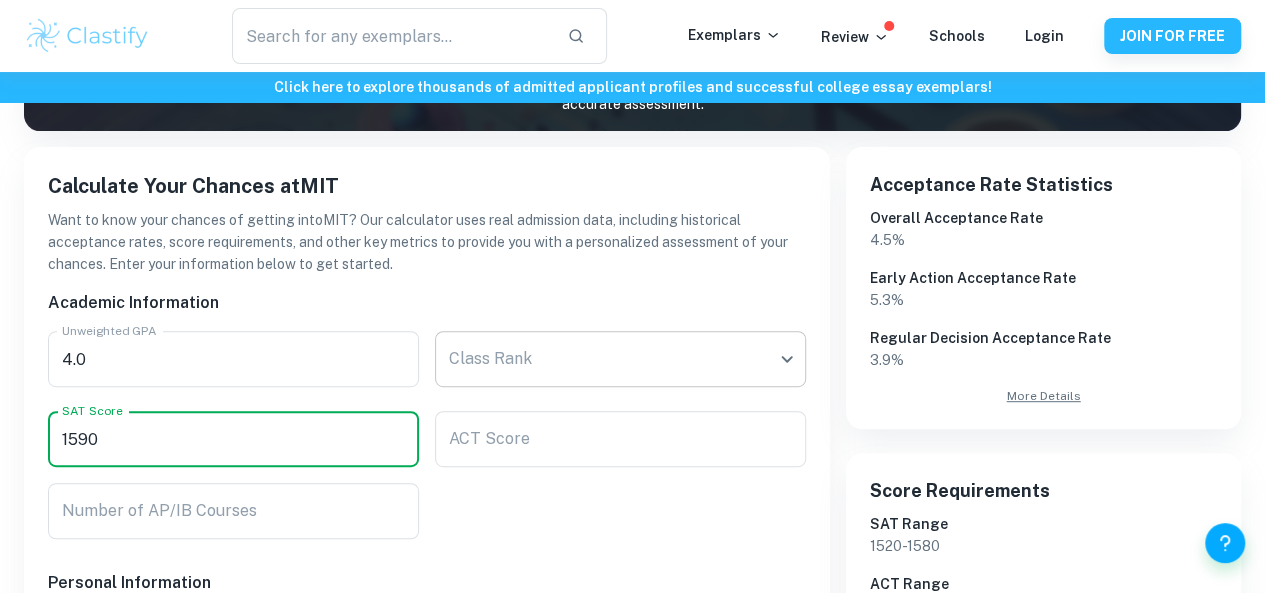 type on "1590" 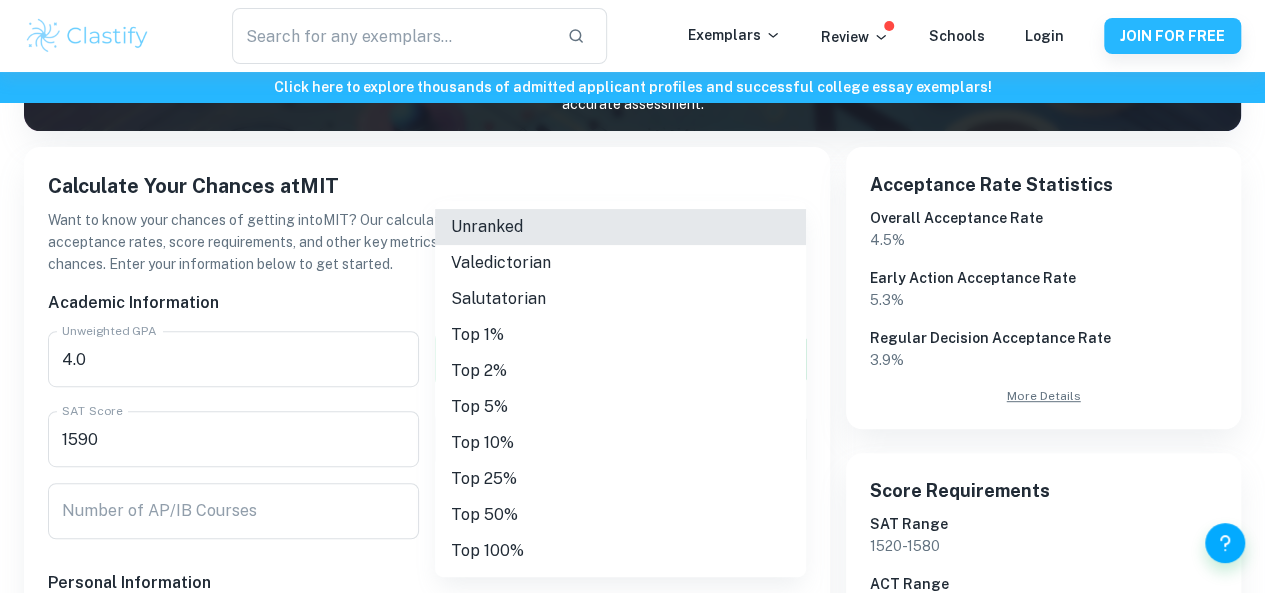 click on "We value your privacy We use cookies to enhance your browsing experience, serve personalised ads or content, and analyse our traffic. By clicking "Accept All", you consent to our use of cookies.   Cookie Policy Customise   Reject All   Accept All   Customise Consent Preferences   We use cookies to help you navigate efficiently and perform certain functions. You will find detailed information about all cookies under each consent category below. The cookies that are categorised as "Necessary" are stored on your browser as they are essential for enabling the basic functionalities of the site. ...  Show more For more information on how Google's third-party cookies operate and handle your data, see:   Google Privacy Policy Necessary Always Active Necessary cookies are required to enable the basic features of this site, such as providing secure log-in or adjusting your consent preferences. These cookies do not store any personally identifiable data. Functional Analytics Performance Advertisement Uncategorised" at bounding box center (632, 77) 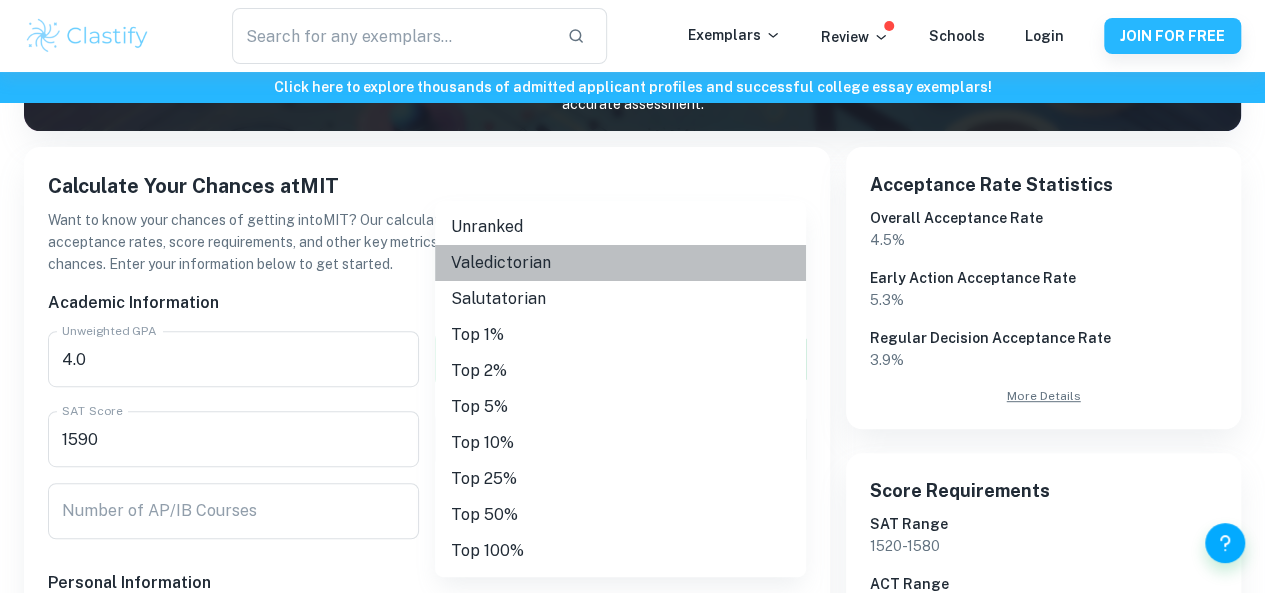 click on "Valedictorian" at bounding box center [620, 263] 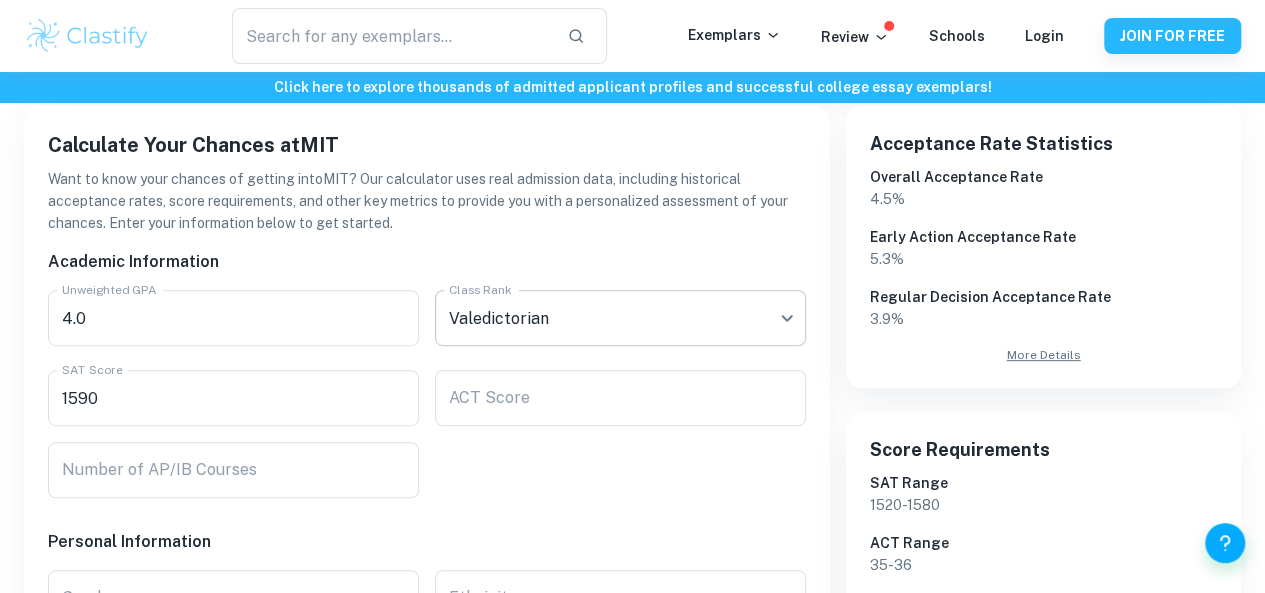 scroll, scrollTop: 339, scrollLeft: 0, axis: vertical 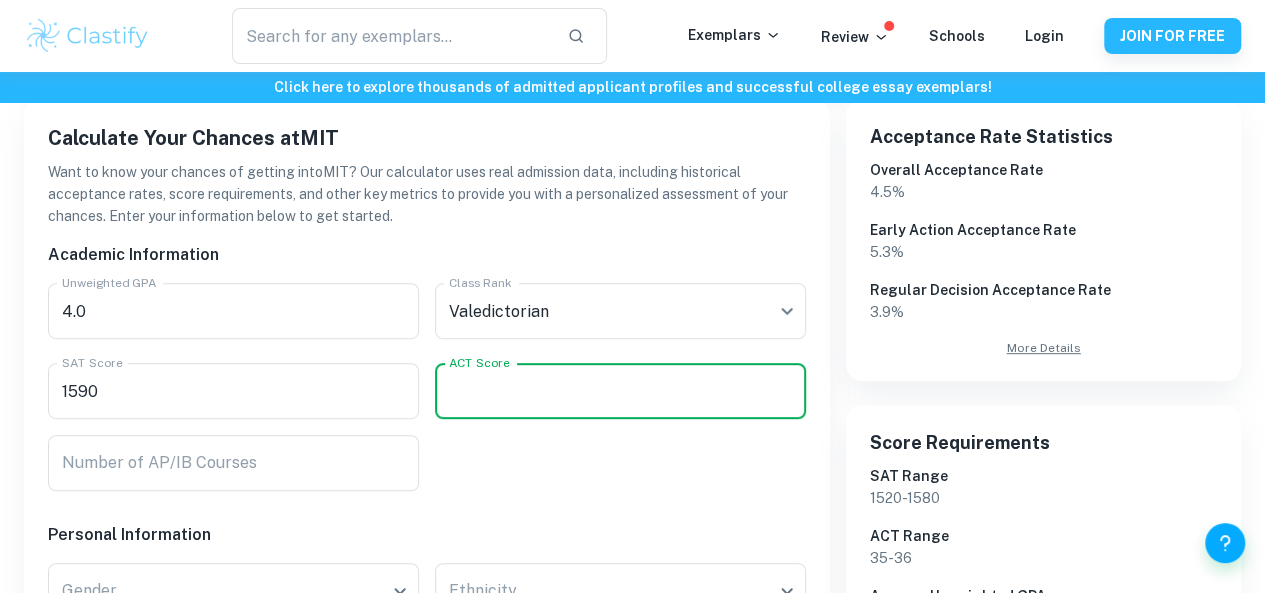 click on "ACT Score" at bounding box center [620, 391] 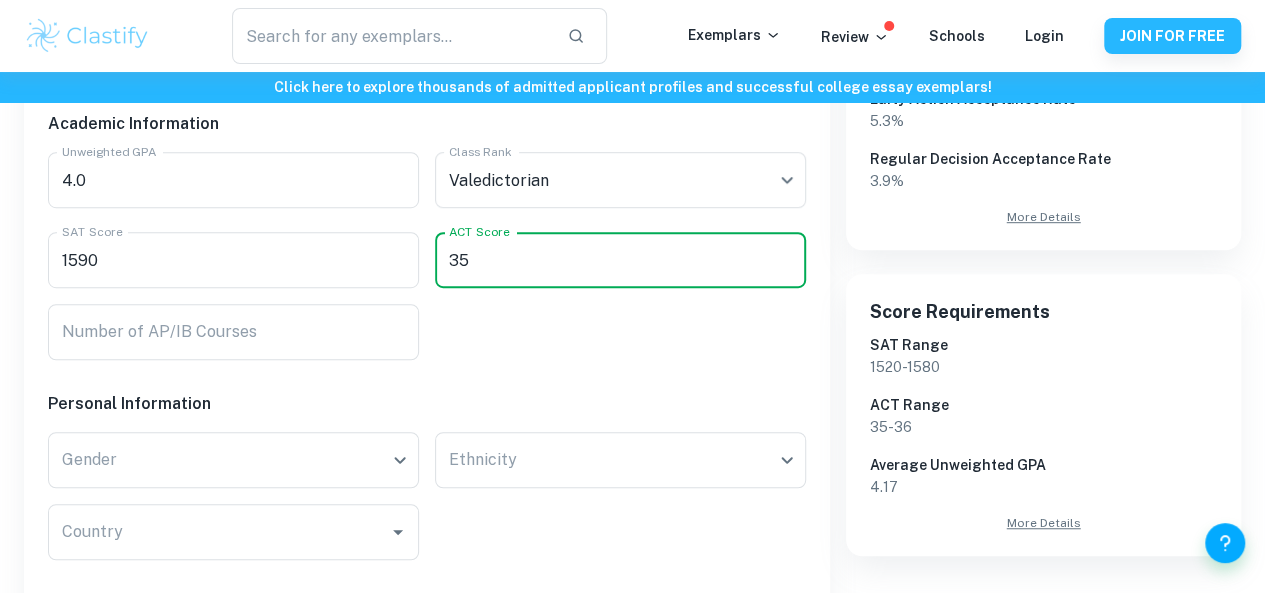 scroll, scrollTop: 471, scrollLeft: 0, axis: vertical 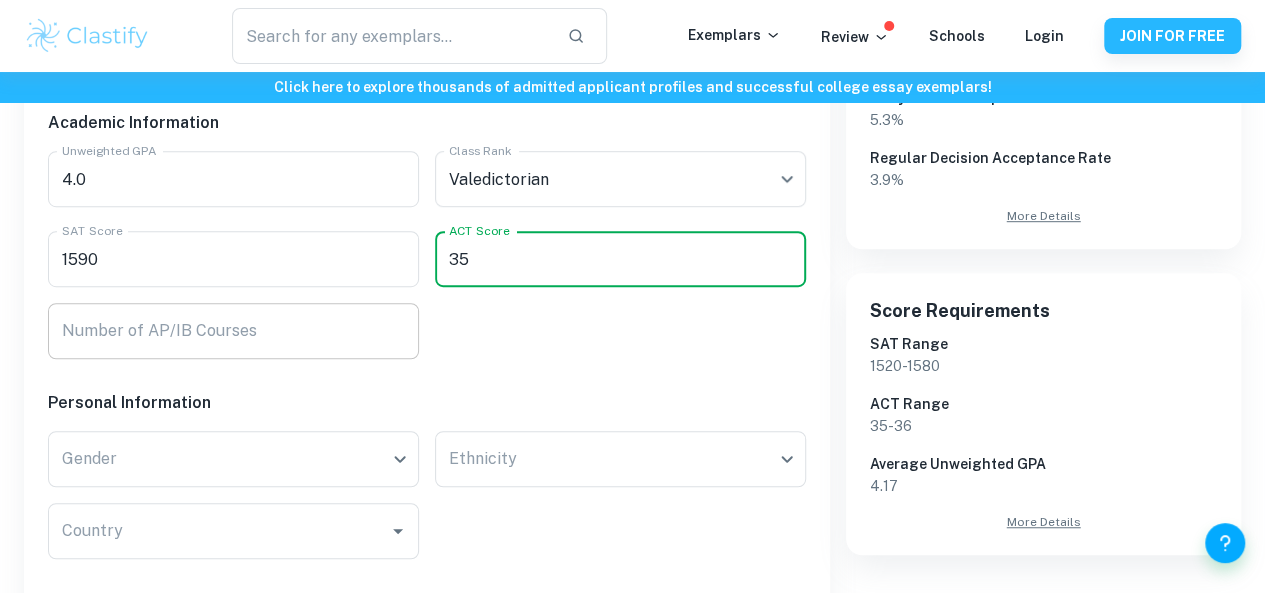 type on "35" 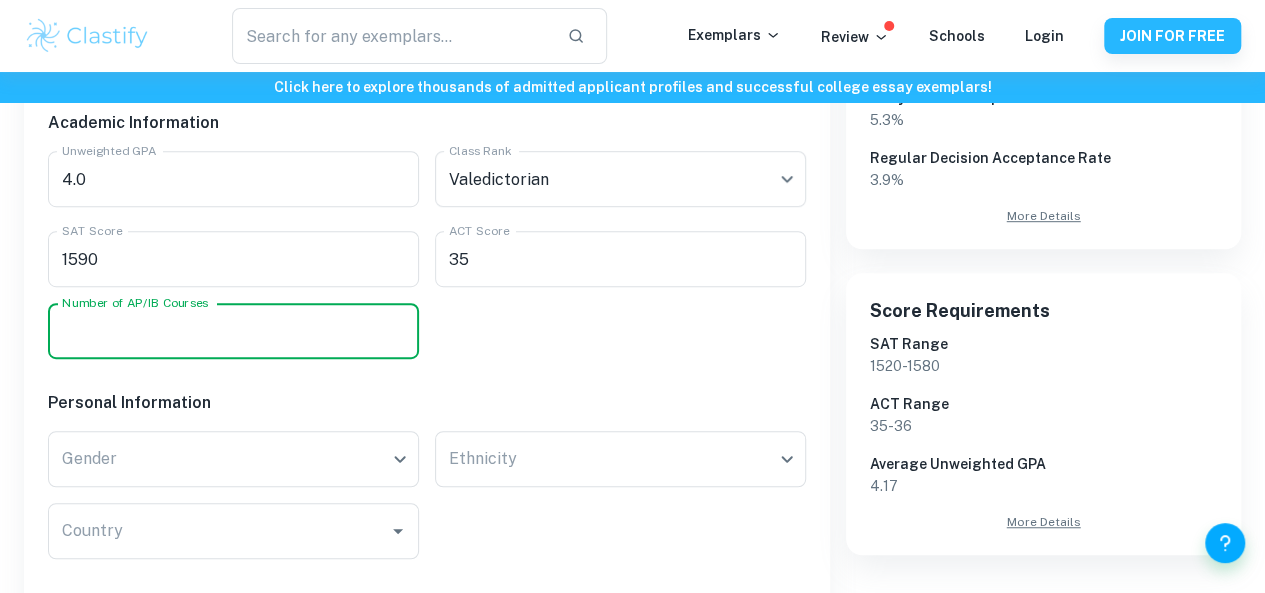 click on "Number of AP/IB Courses" at bounding box center [233, 331] 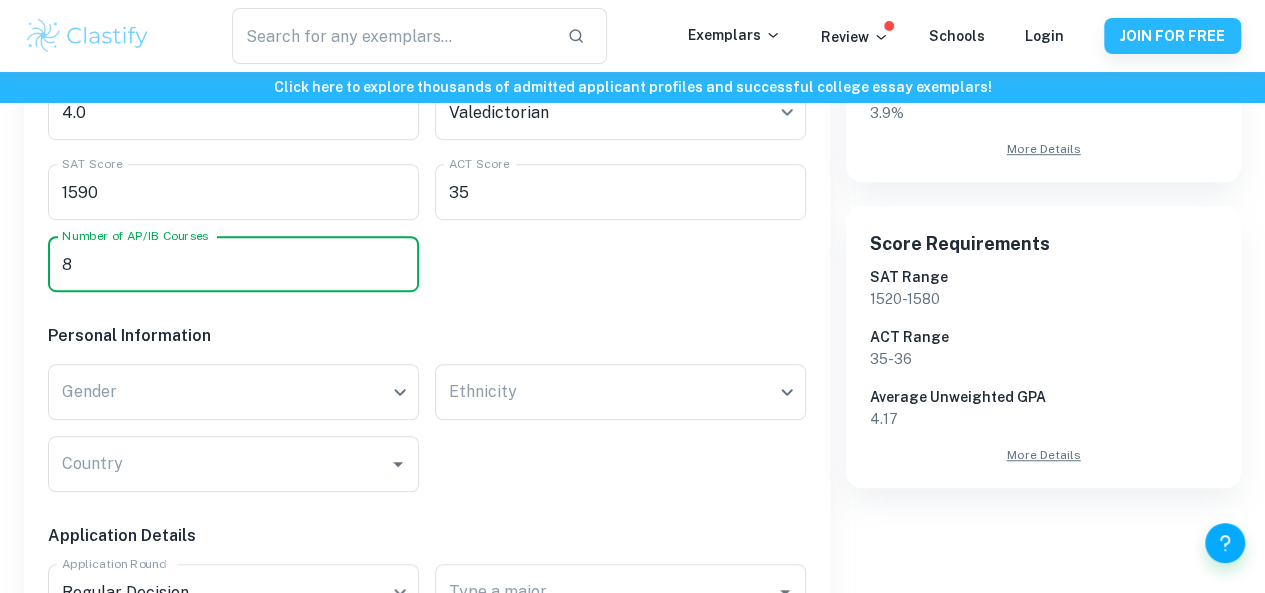 scroll, scrollTop: 541, scrollLeft: 0, axis: vertical 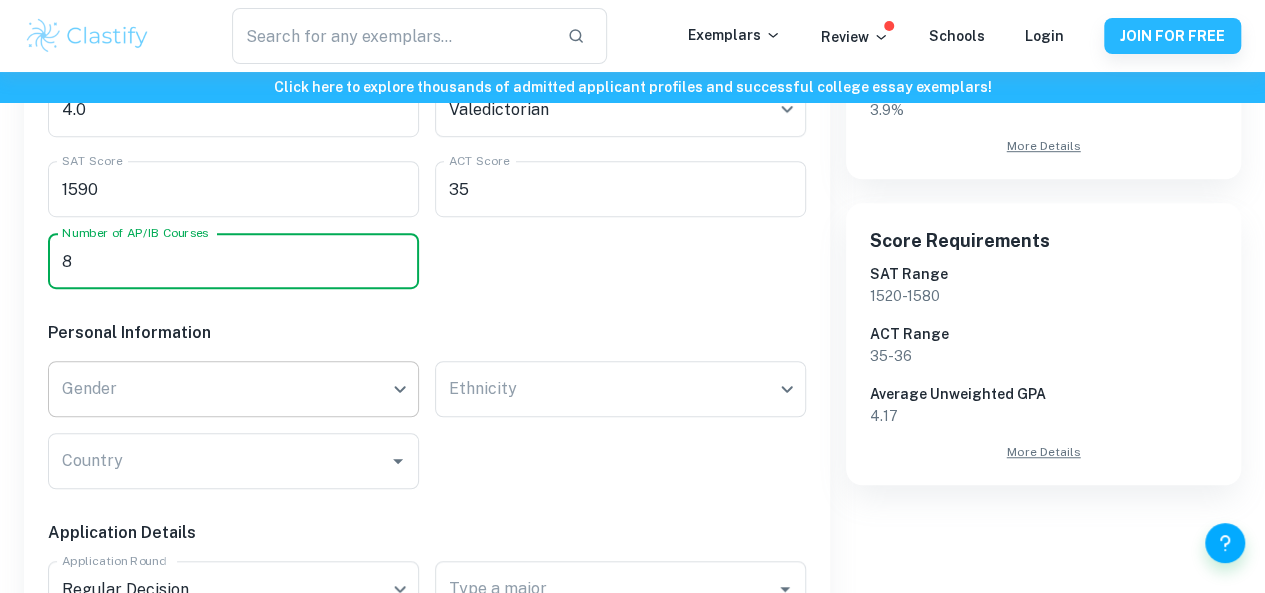type on "8" 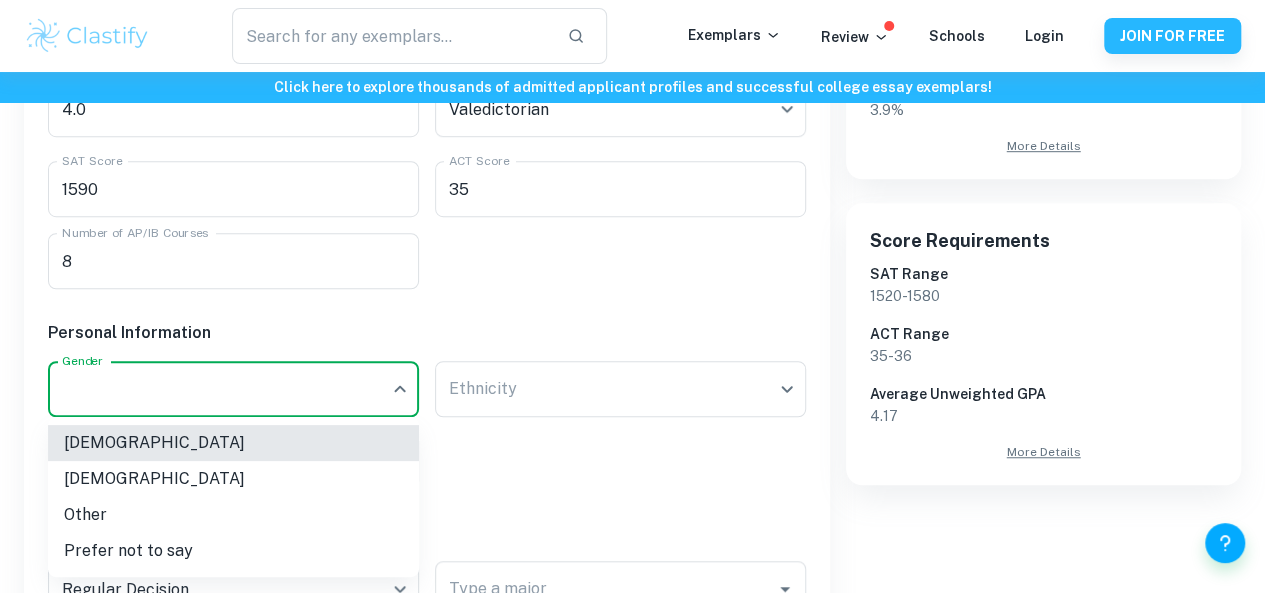 click on "We value your privacy We use cookies to enhance your browsing experience, serve personalised ads or content, and analyse our traffic. By clicking "Accept All", you consent to our use of cookies.   Cookie Policy Customise   Reject All   Accept All   Customise Consent Preferences   We use cookies to help you navigate efficiently and perform certain functions. You will find detailed information about all cookies under each consent category below. The cookies that are categorised as "Necessary" are stored on your browser as they are essential for enabling the basic functionalities of the site. ...  Show more For more information on how Google's third-party cookies operate and handle your data, see:   Google Privacy Policy Necessary Always Active Necessary cookies are required to enable the basic features of this site, such as providing secure log-in or adjusting your consent preferences. These cookies do not store any personally identifiable data. Functional Analytics Performance Advertisement Uncategorised" at bounding box center (632, -173) 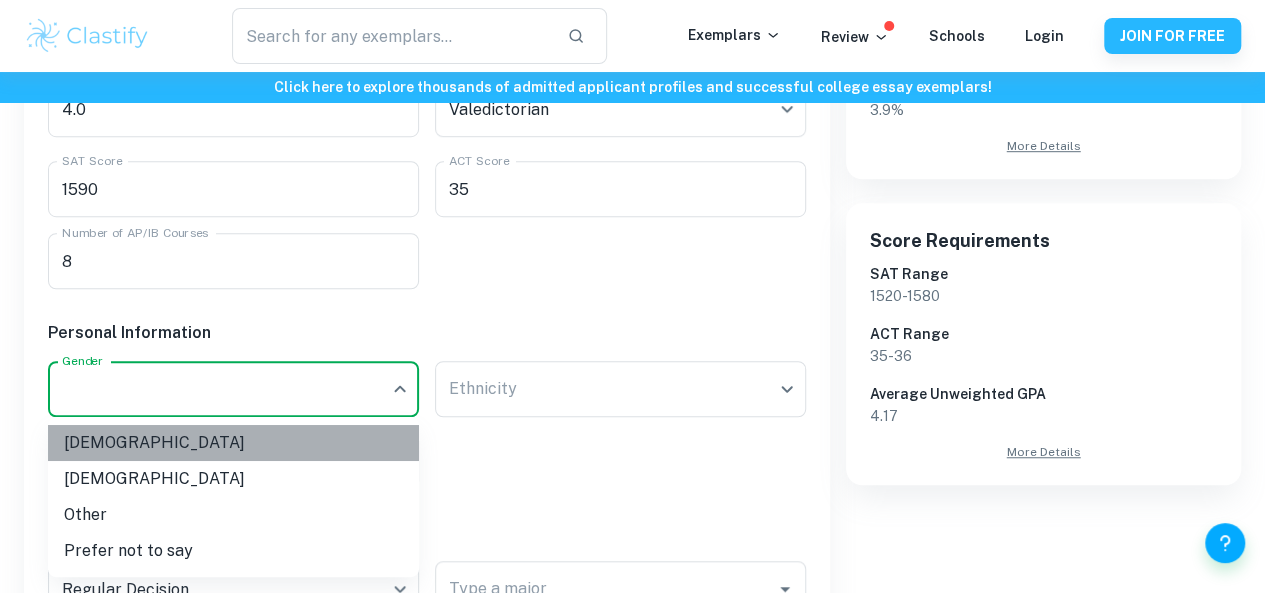 click on "[DEMOGRAPHIC_DATA]" at bounding box center [233, 443] 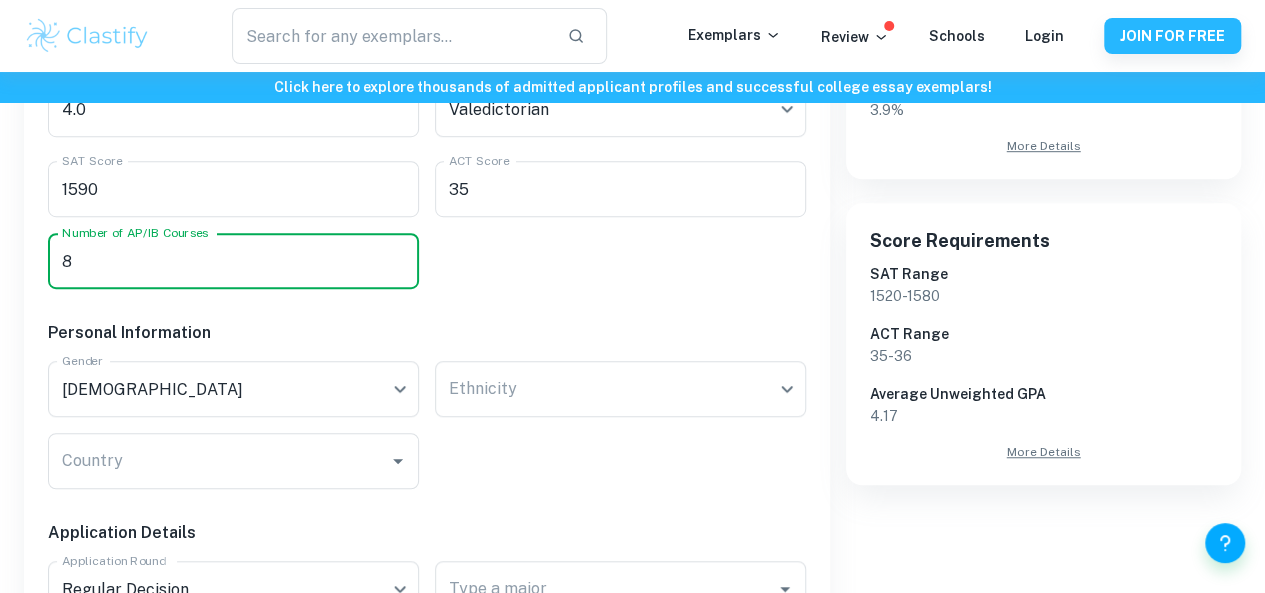 click on "8" at bounding box center (233, 261) 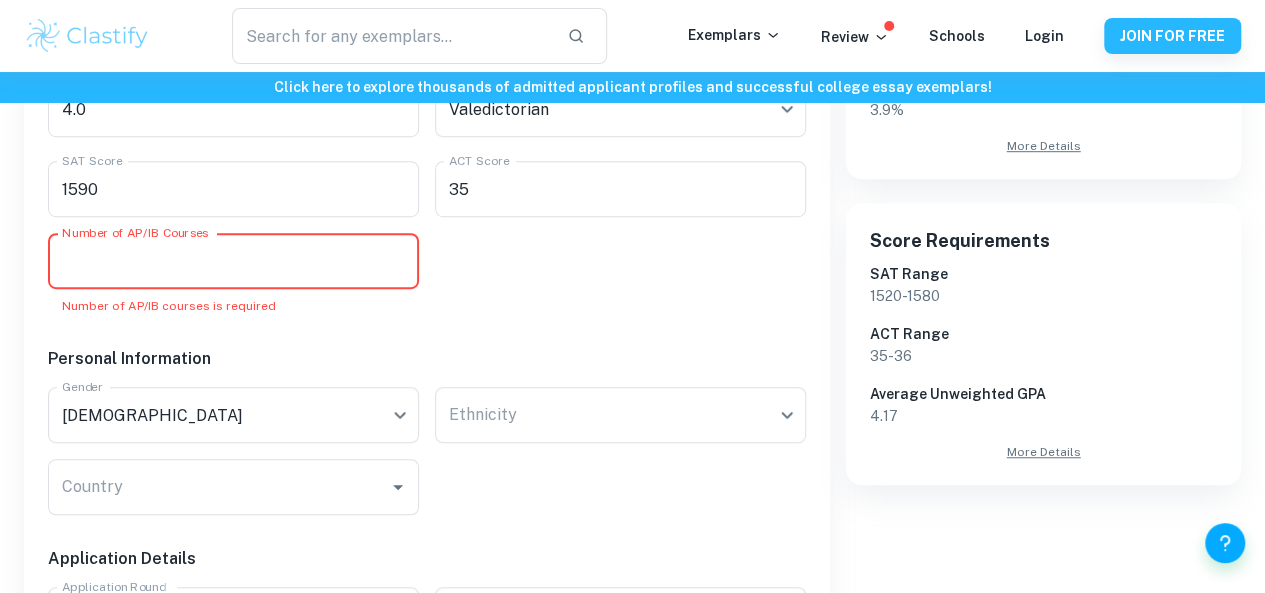 click on "Number of AP/IB Courses" at bounding box center [233, 261] 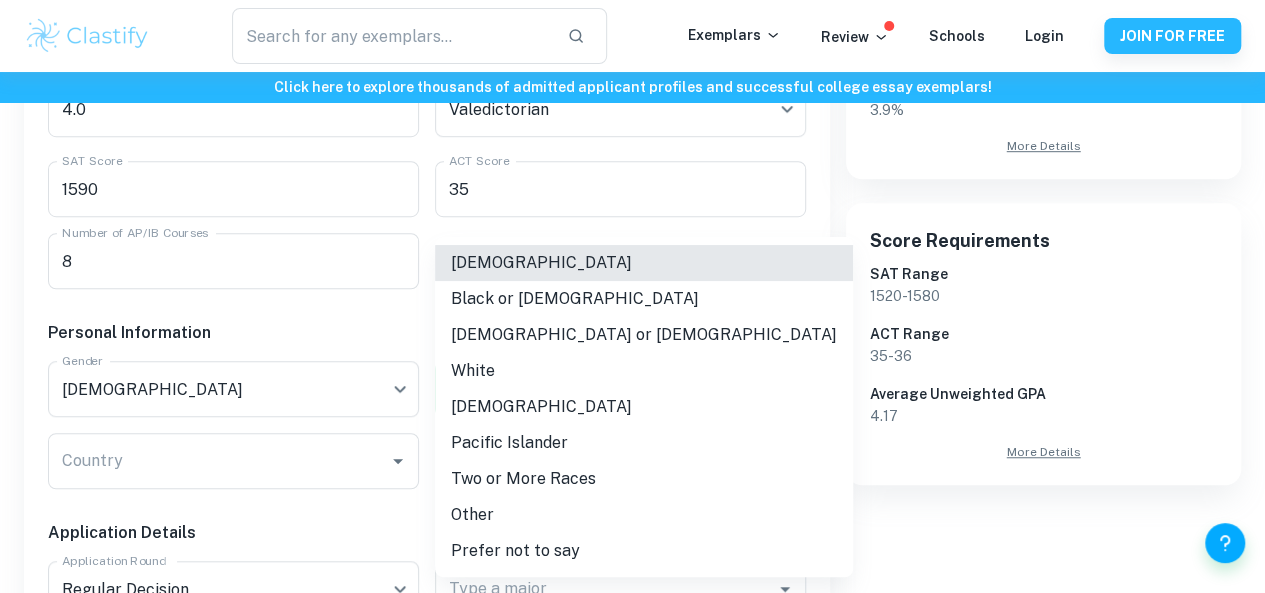 click on "We value your privacy We use cookies to enhance your browsing experience, serve personalised ads or content, and analyse our traffic. By clicking "Accept All", you consent to our use of cookies.   Cookie Policy Customise   Reject All   Accept All   Customise Consent Preferences   We use cookies to help you navigate efficiently and perform certain functions. You will find detailed information about all cookies under each consent category below. The cookies that are categorised as "Necessary" are stored on your browser as they are essential for enabling the basic functionalities of the site. ...  Show more For more information on how Google's third-party cookies operate and handle your data, see:   Google Privacy Policy Necessary Always Active Necessary cookies are required to enable the basic features of this site, such as providing secure log-in or adjusting your consent preferences. These cookies do not store any personally identifiable data. Functional Analytics Performance Advertisement Uncategorised" at bounding box center (632, -173) 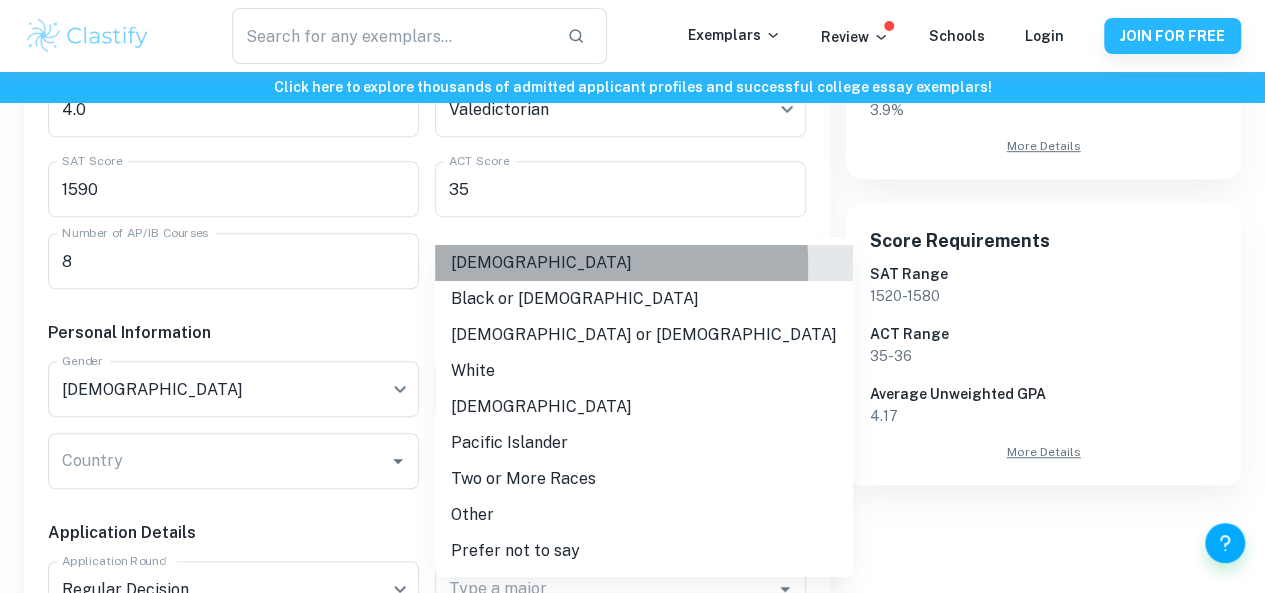 click on "[DEMOGRAPHIC_DATA]" at bounding box center [644, 263] 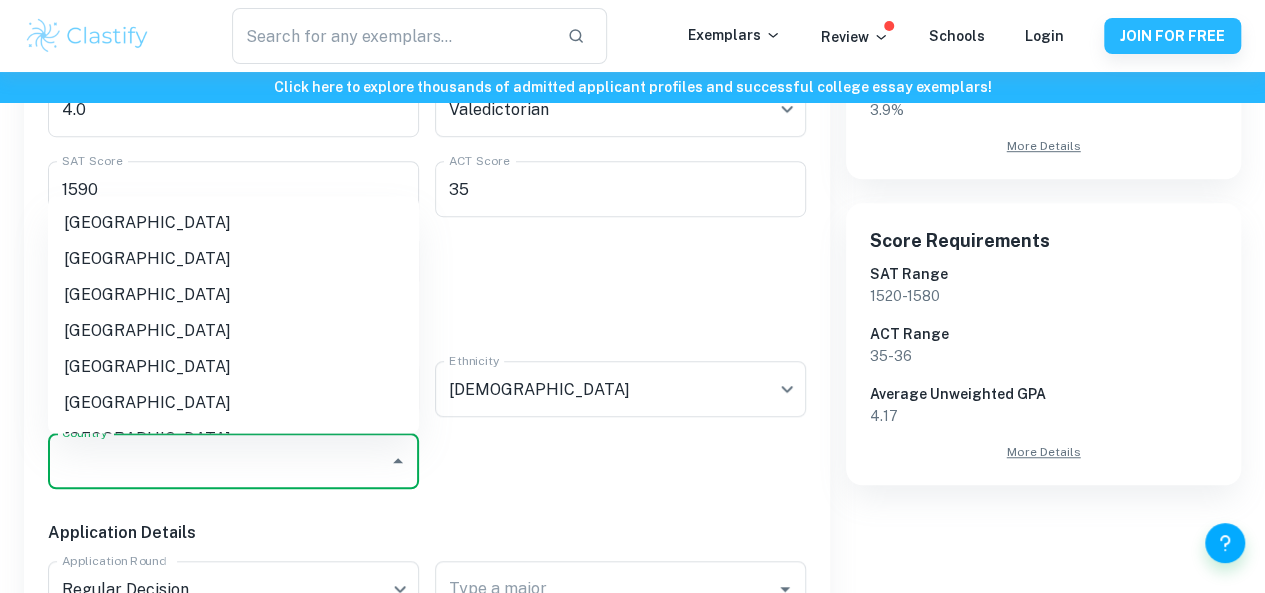 click on "Country" at bounding box center (218, 461) 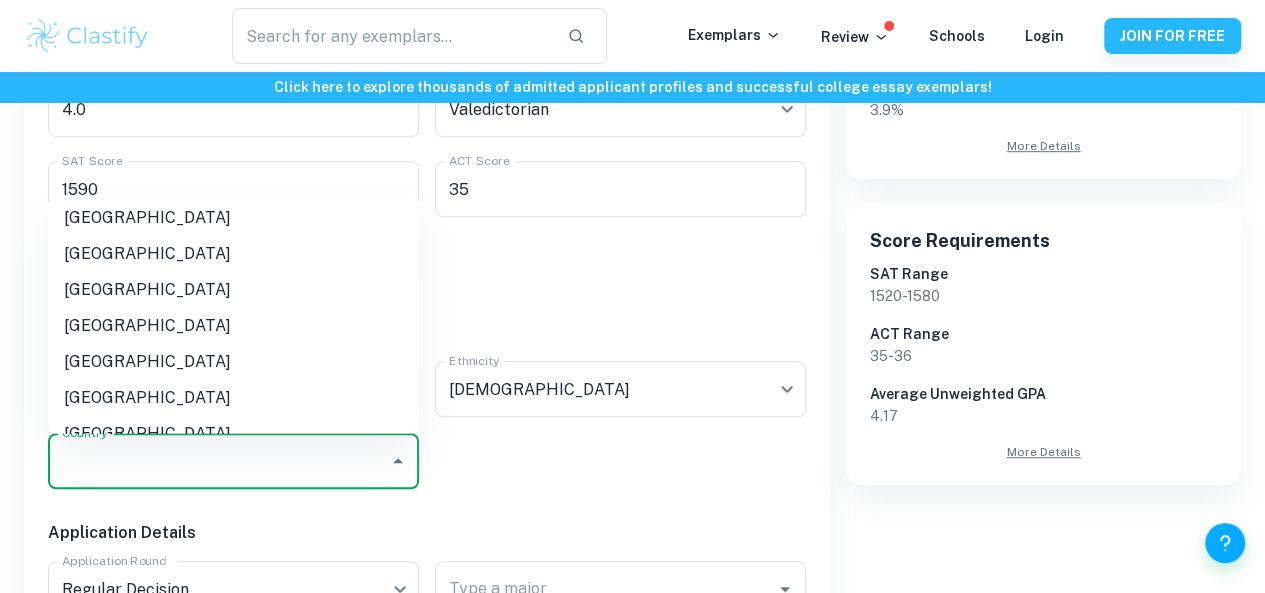 scroll, scrollTop: 6509, scrollLeft: 0, axis: vertical 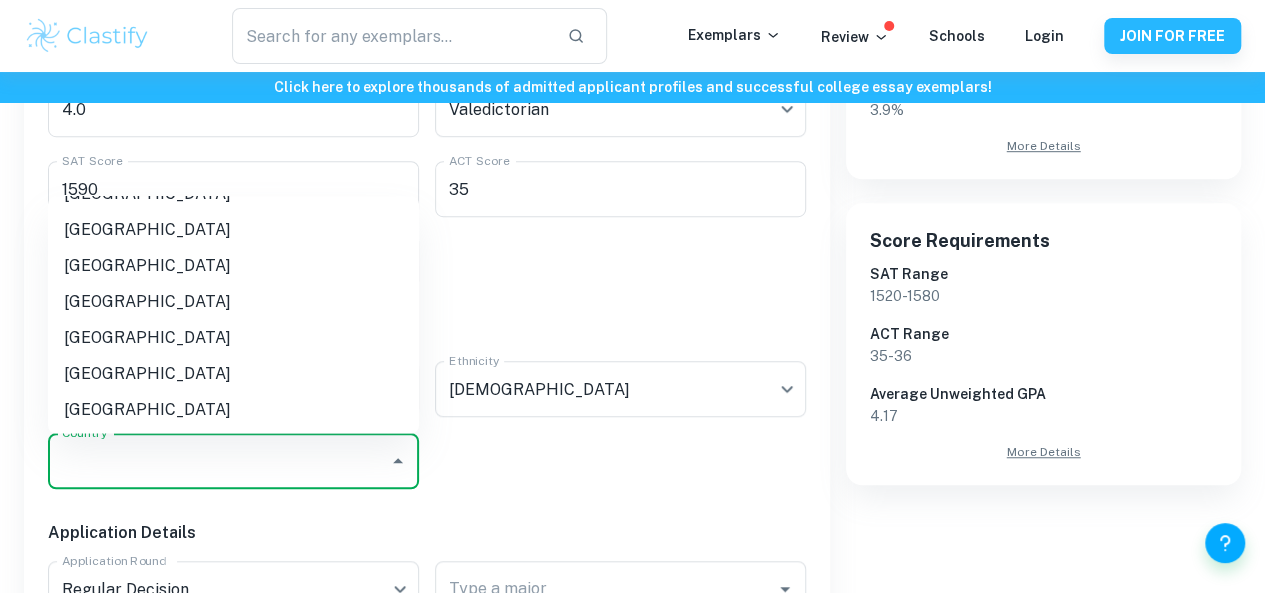 click on "[GEOGRAPHIC_DATA]" at bounding box center (233, 409) 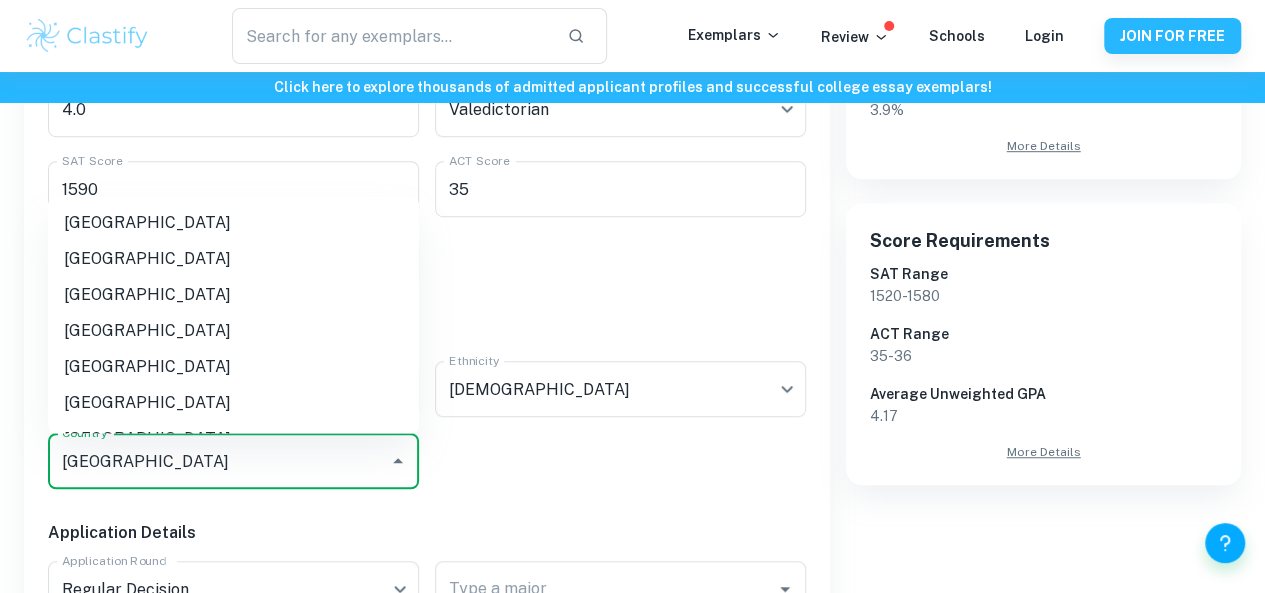 click on "[GEOGRAPHIC_DATA]" at bounding box center (218, 461) 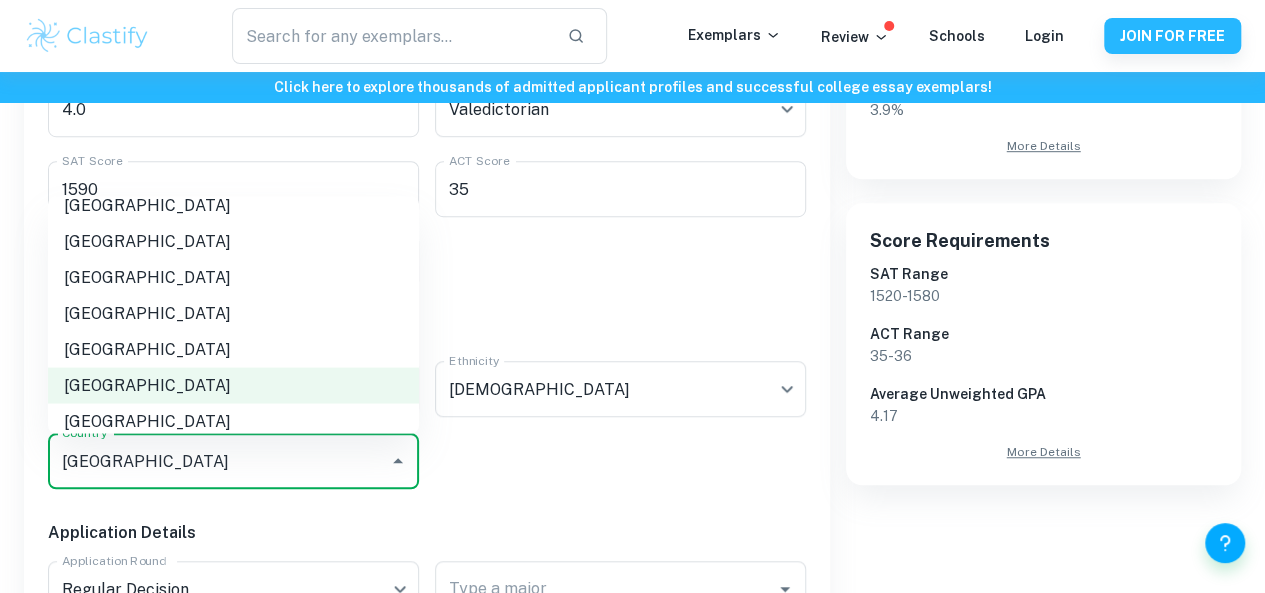 scroll, scrollTop: 6545, scrollLeft: 0, axis: vertical 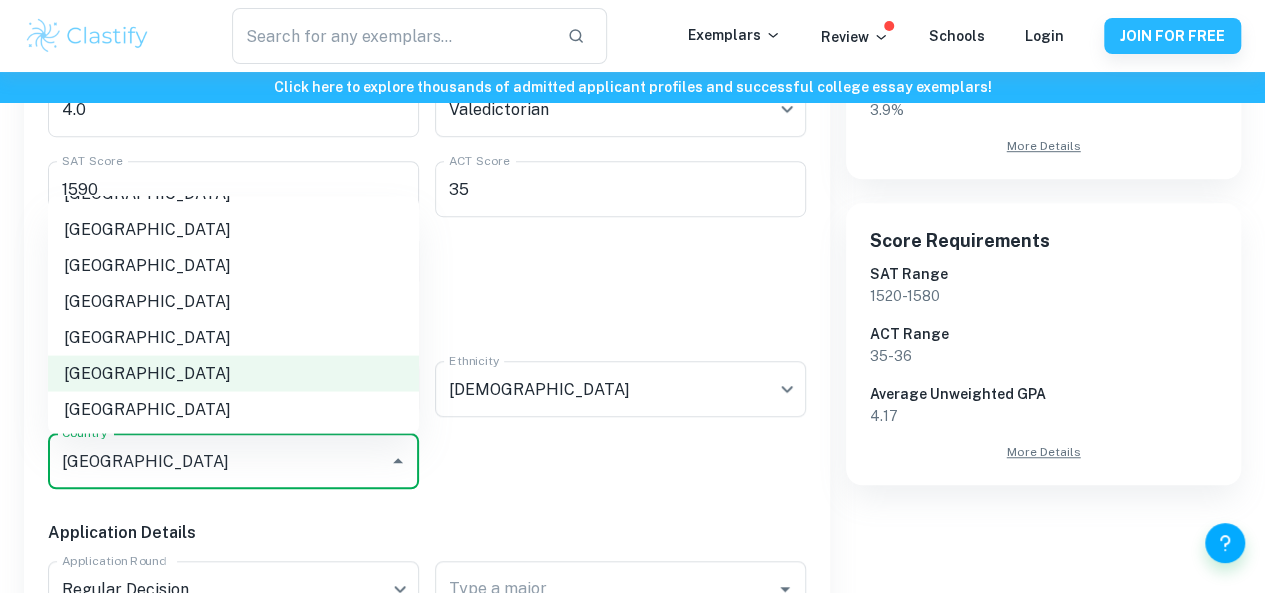 click on "[GEOGRAPHIC_DATA]" at bounding box center (233, 445) 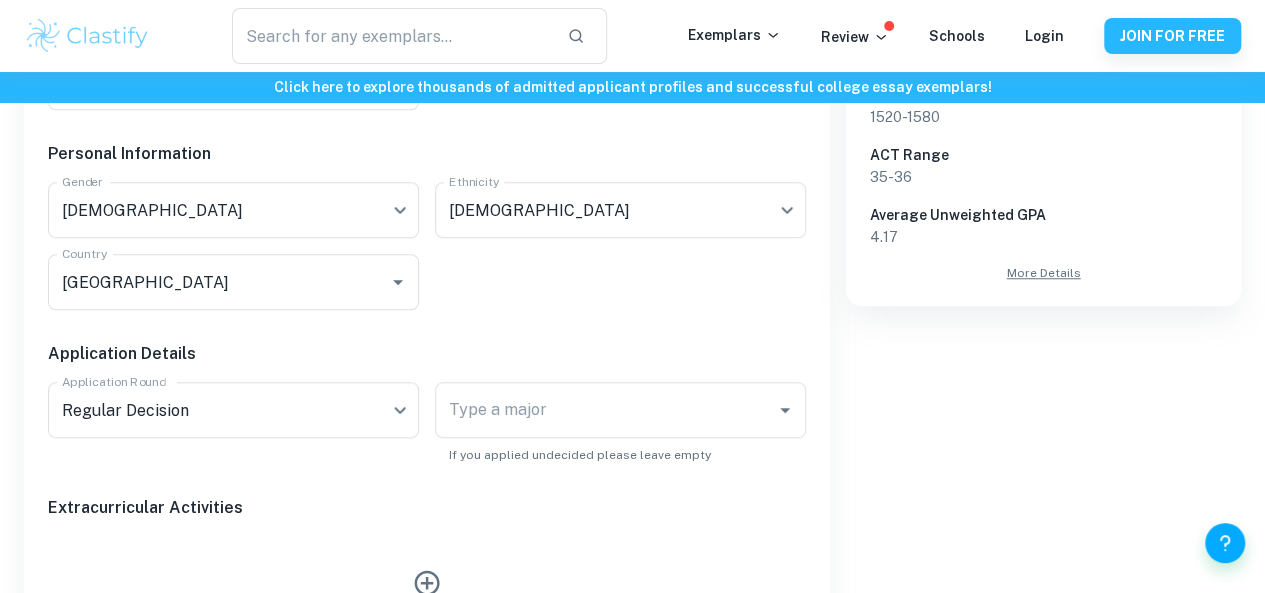 scroll, scrollTop: 725, scrollLeft: 0, axis: vertical 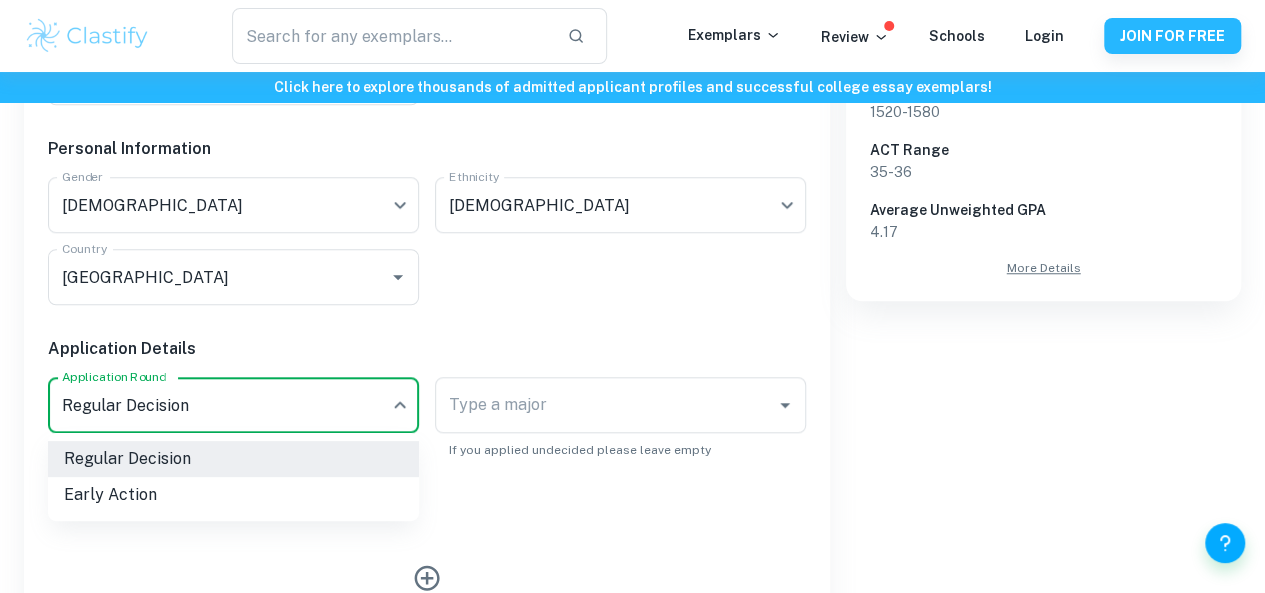 click on "We value your privacy We use cookies to enhance your browsing experience, serve personalised ads or content, and analyse our traffic. By clicking "Accept All", you consent to our use of cookies.   Cookie Policy Customise   Reject All   Accept All   Customise Consent Preferences   We use cookies to help you navigate efficiently and perform certain functions. You will find detailed information about all cookies under each consent category below. The cookies that are categorised as "Necessary" are stored on your browser as they are essential for enabling the basic functionalities of the site. ...  Show more For more information on how Google's third-party cookies operate and handle your data, see:   Google Privacy Policy Necessary Always Active Necessary cookies are required to enable the basic features of this site, such as providing secure log-in or adjusting your consent preferences. These cookies do not store any personally identifiable data. Functional Analytics Performance Advertisement Uncategorised" at bounding box center (632, -357) 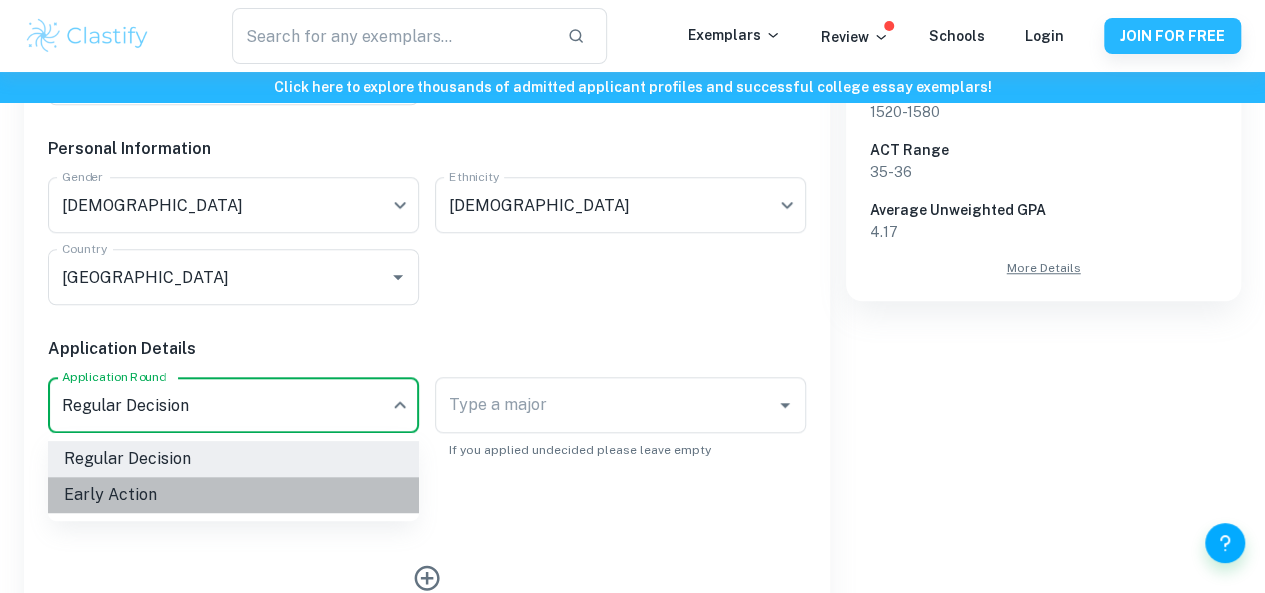 click on "Early Action" at bounding box center [233, 495] 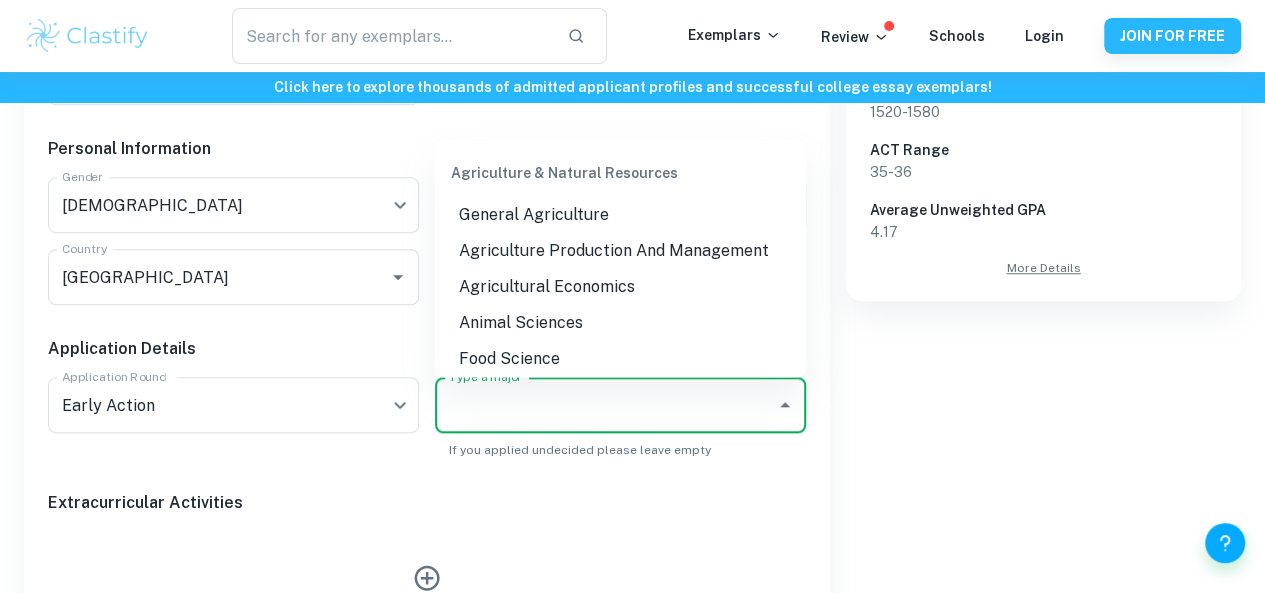 click on "Type a major" at bounding box center [605, 405] 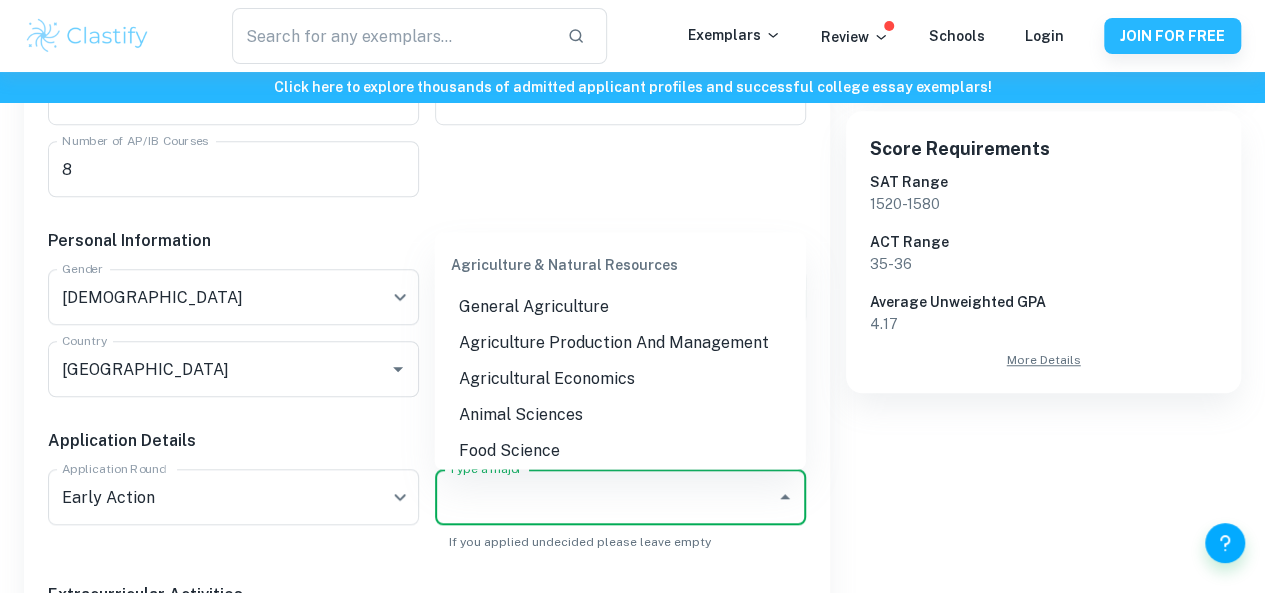 scroll, scrollTop: 630, scrollLeft: 0, axis: vertical 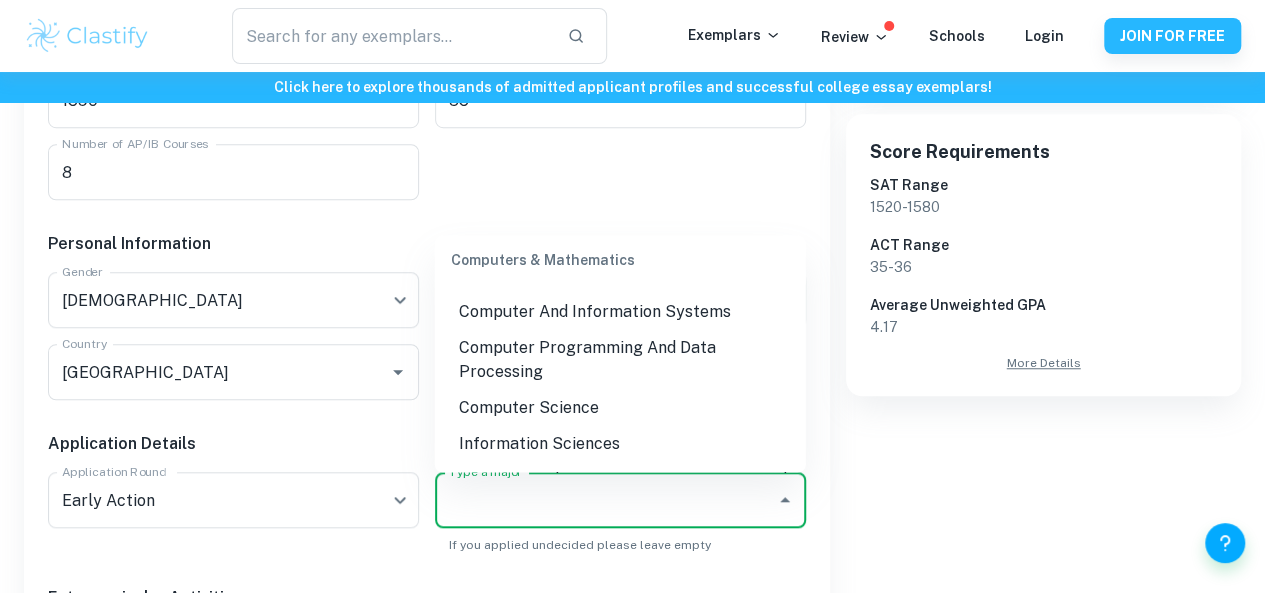 click on "Computer Science" at bounding box center [620, 407] 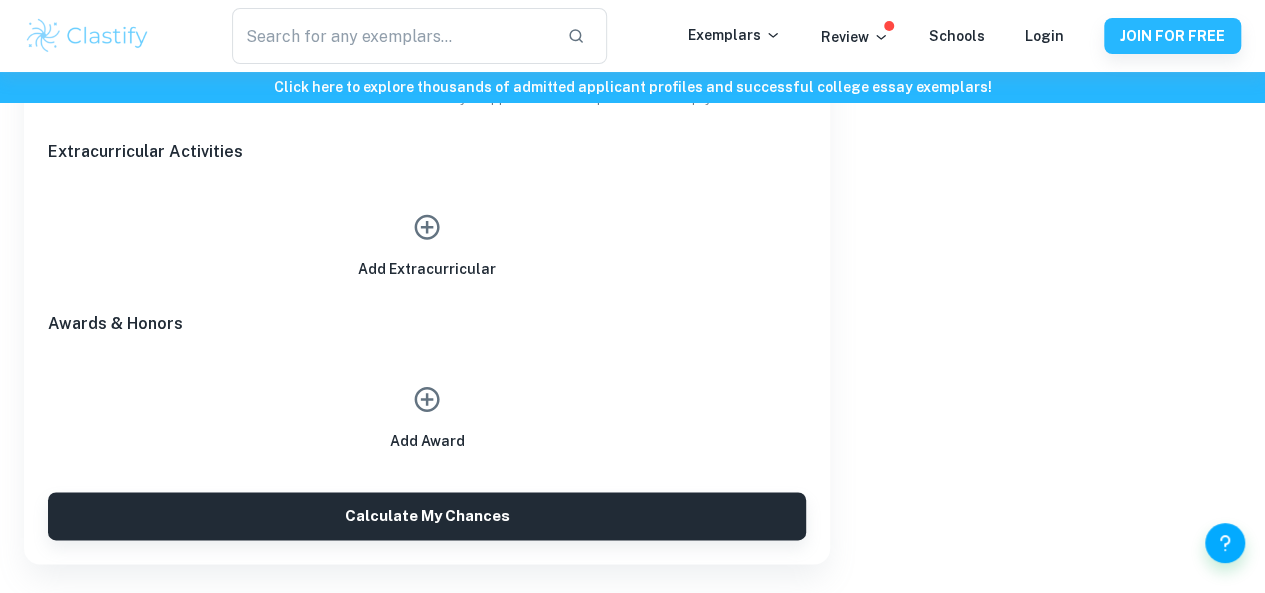 scroll, scrollTop: 1075, scrollLeft: 0, axis: vertical 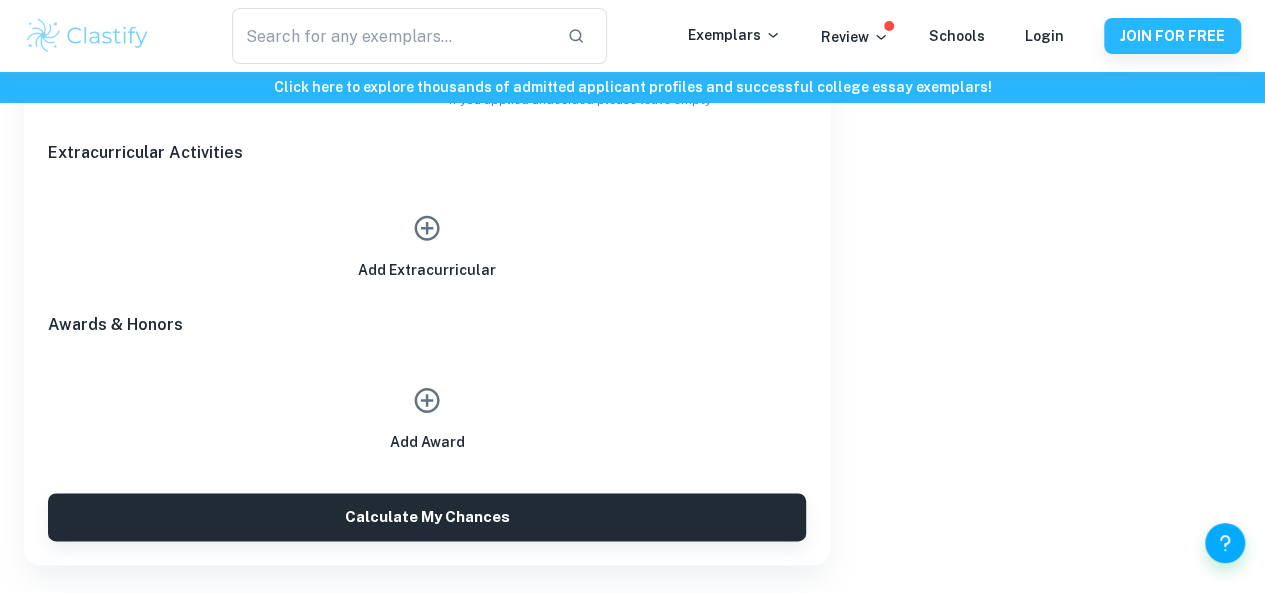 click 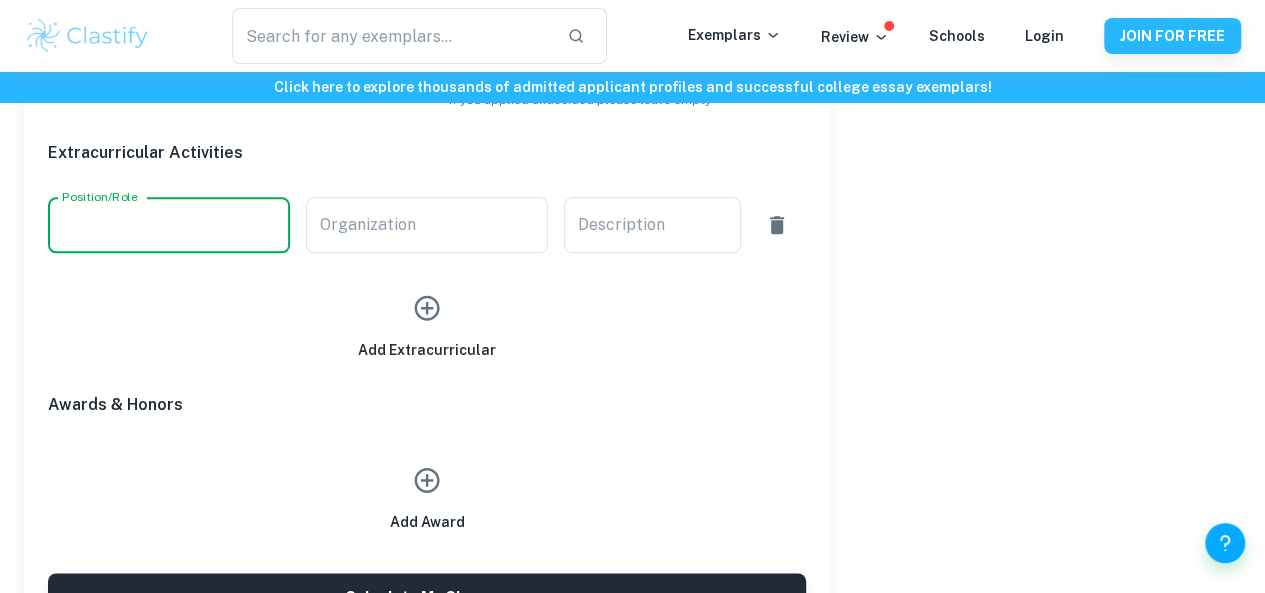 click on "Position/Role" at bounding box center (169, 225) 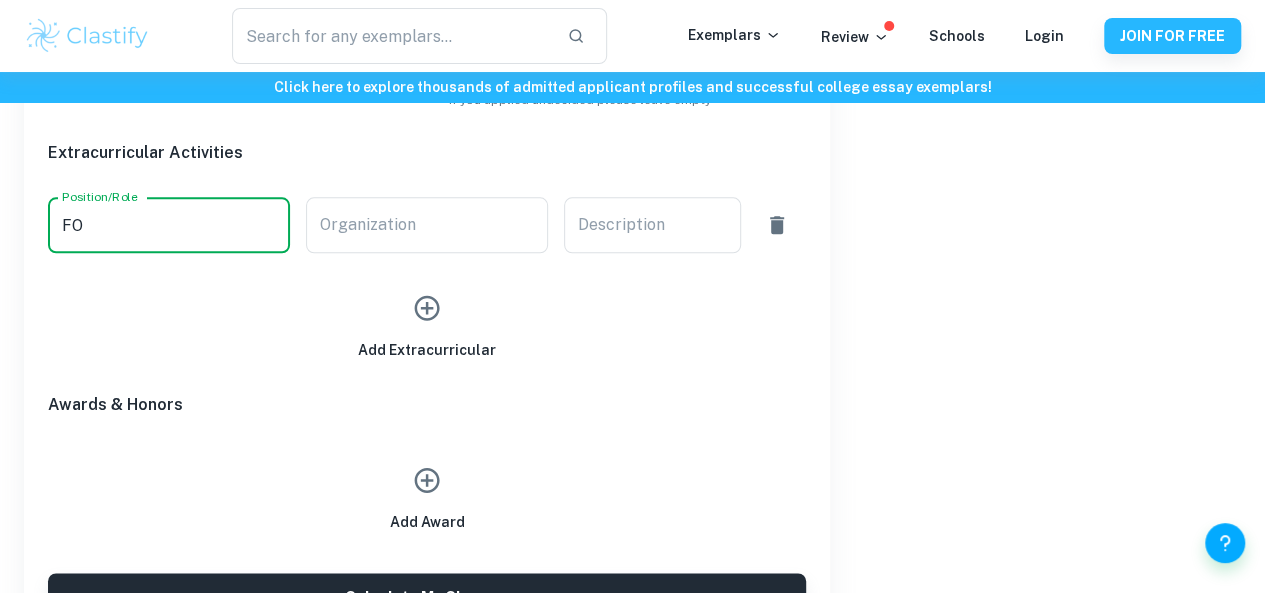 type on "F" 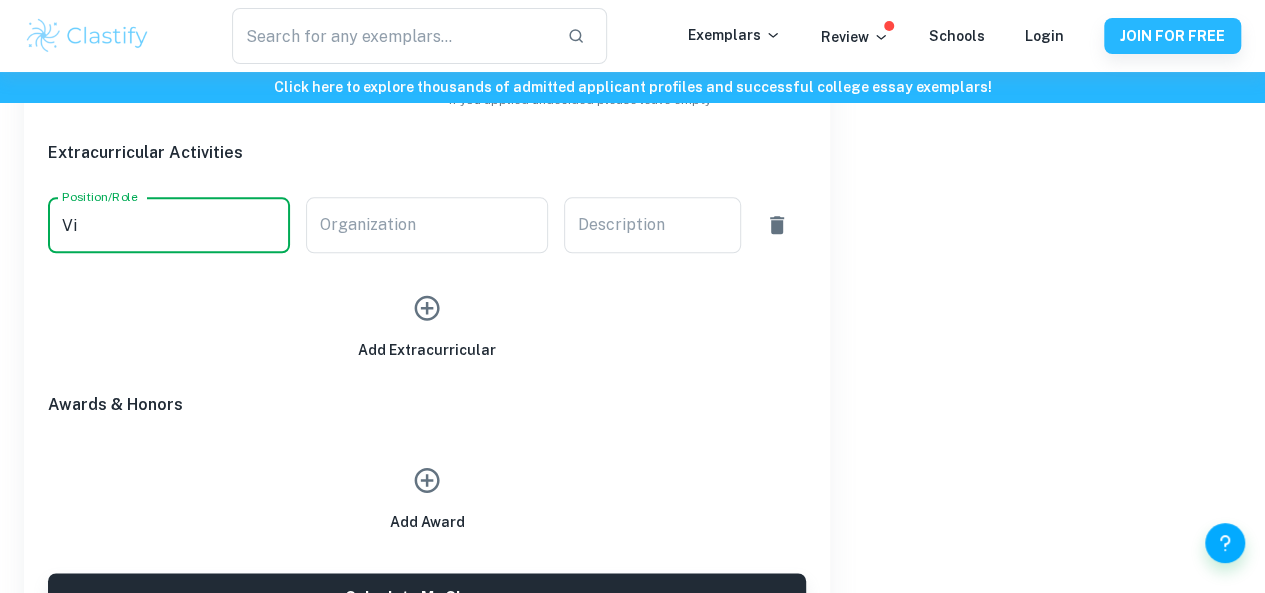 type on "V" 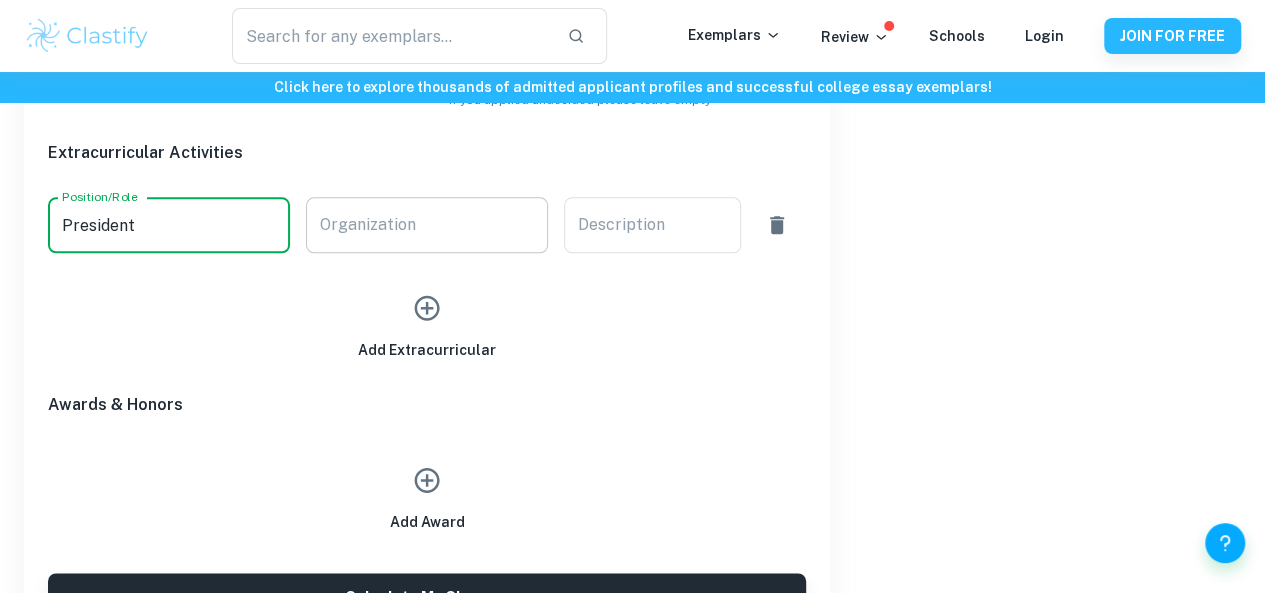 type on "President" 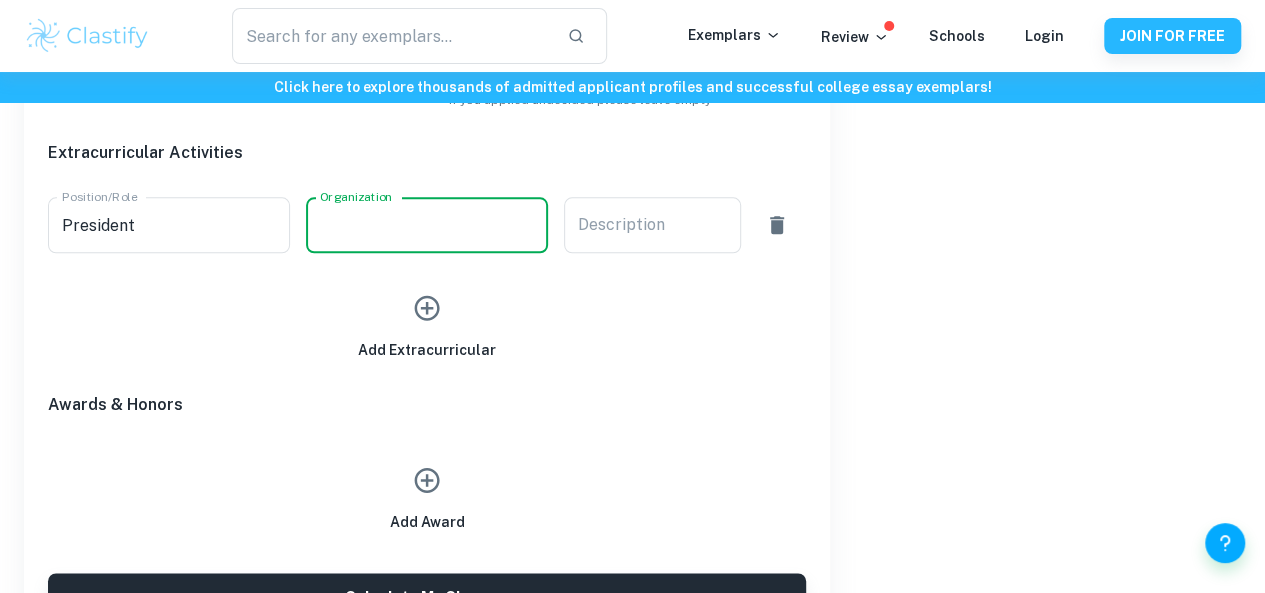 click on "Organization" at bounding box center (427, 225) 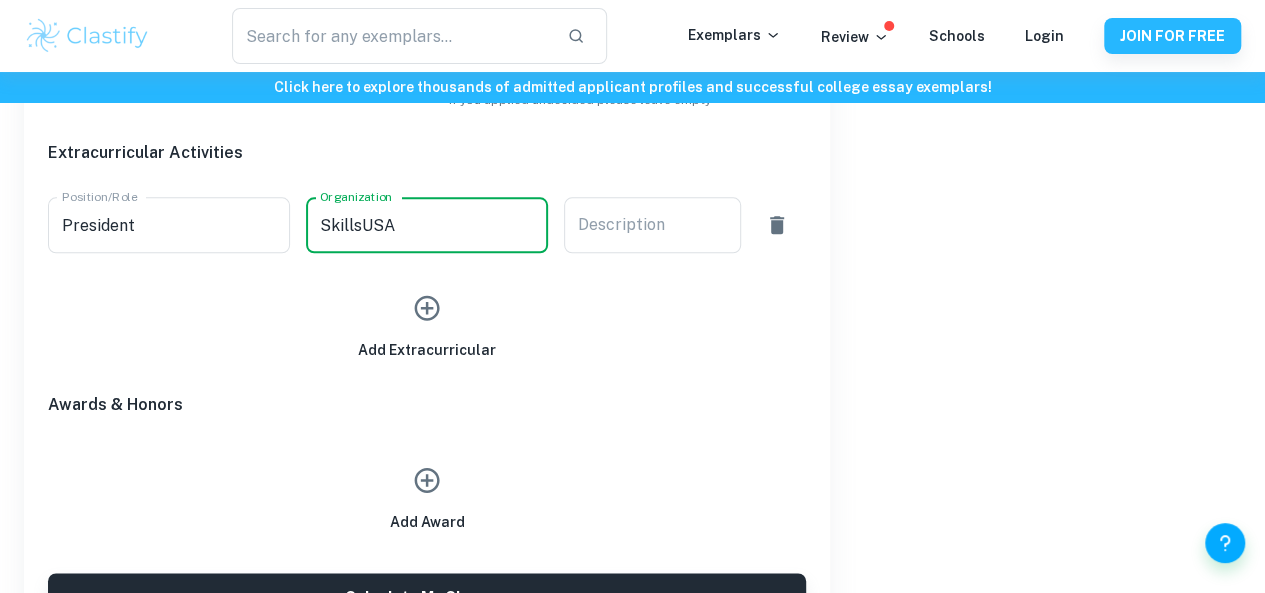 type on "SkillsUSA" 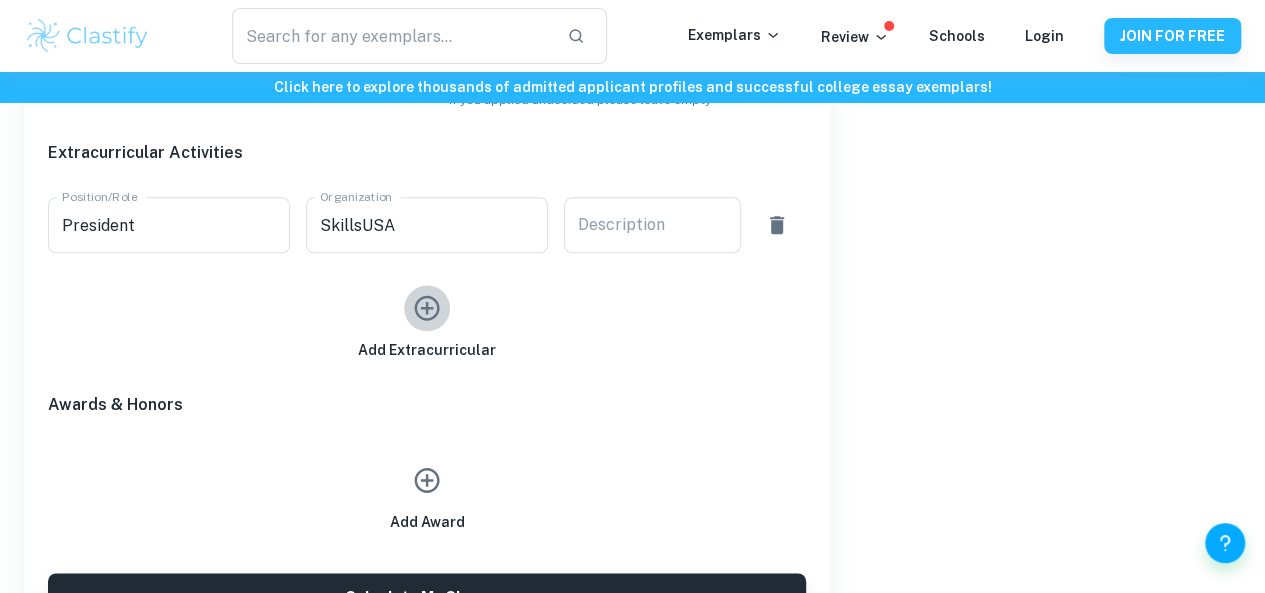 click 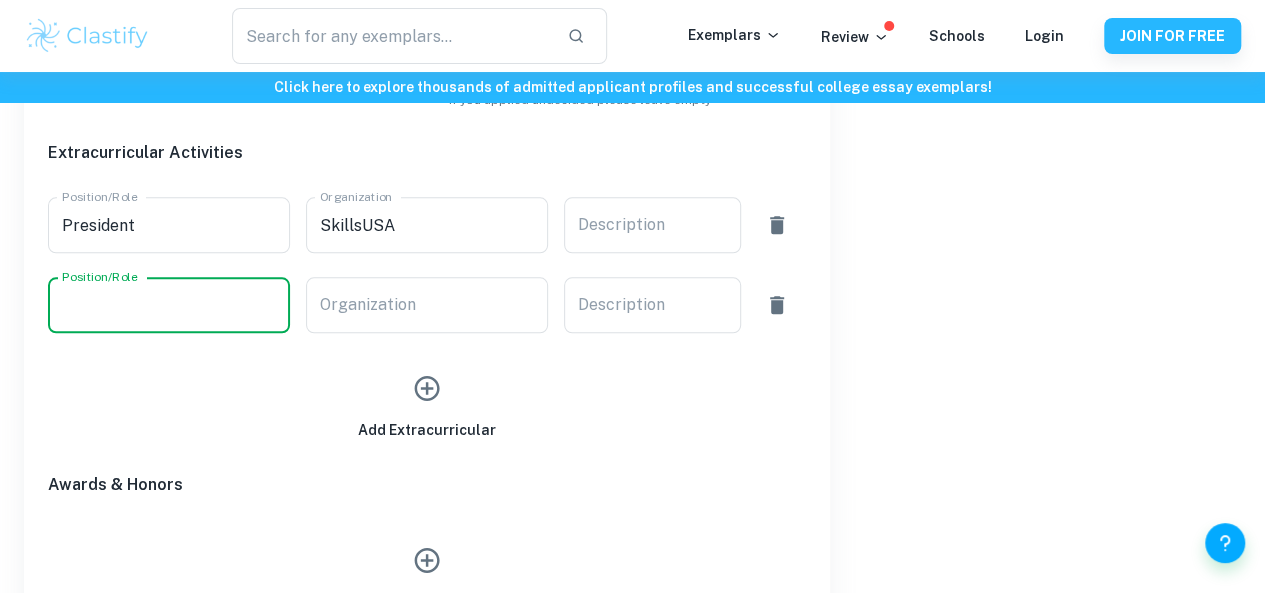 click on "Position/Role" at bounding box center (169, 305) 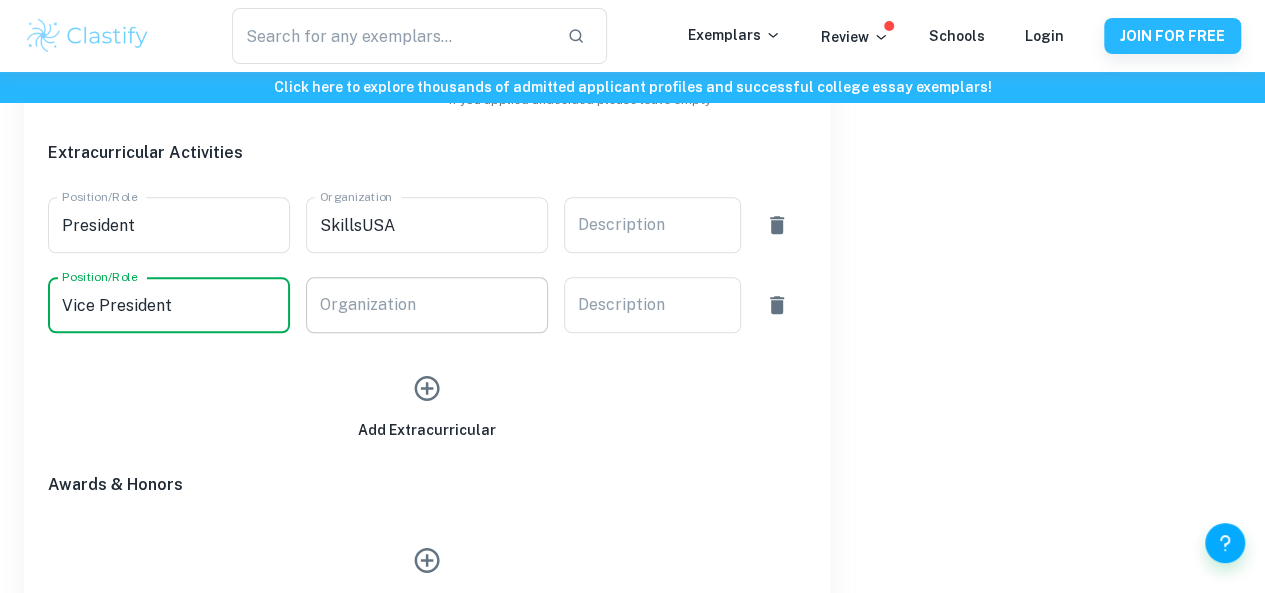 type on "Vice President" 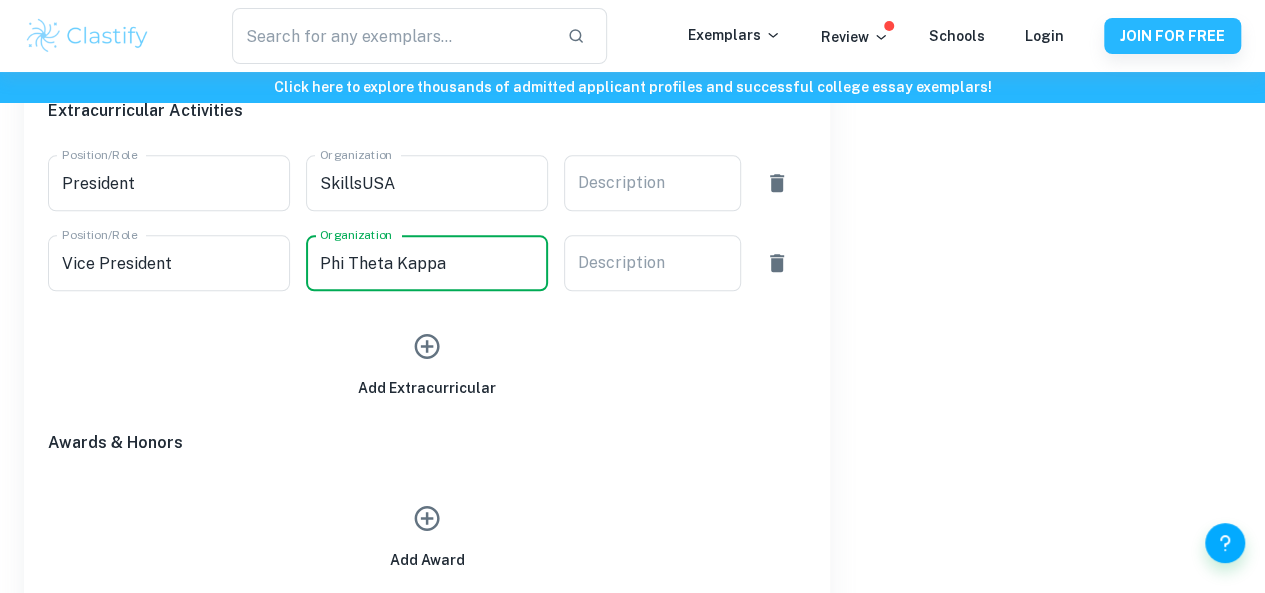 scroll, scrollTop: 1119, scrollLeft: 0, axis: vertical 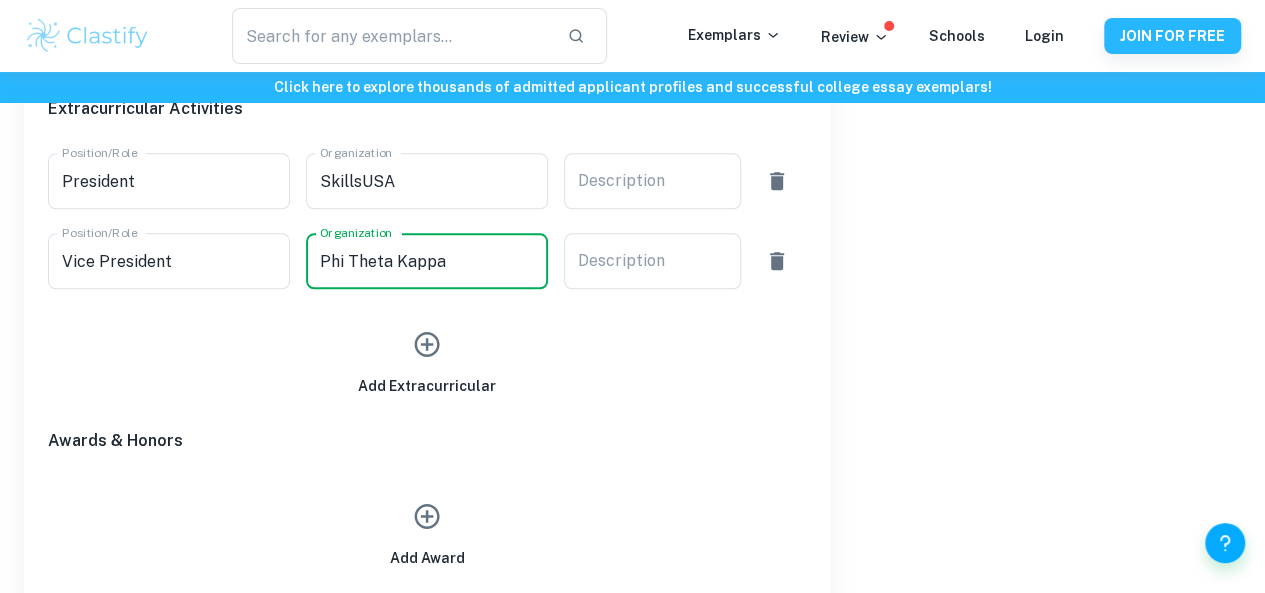 type on "Phi Theta Kappa" 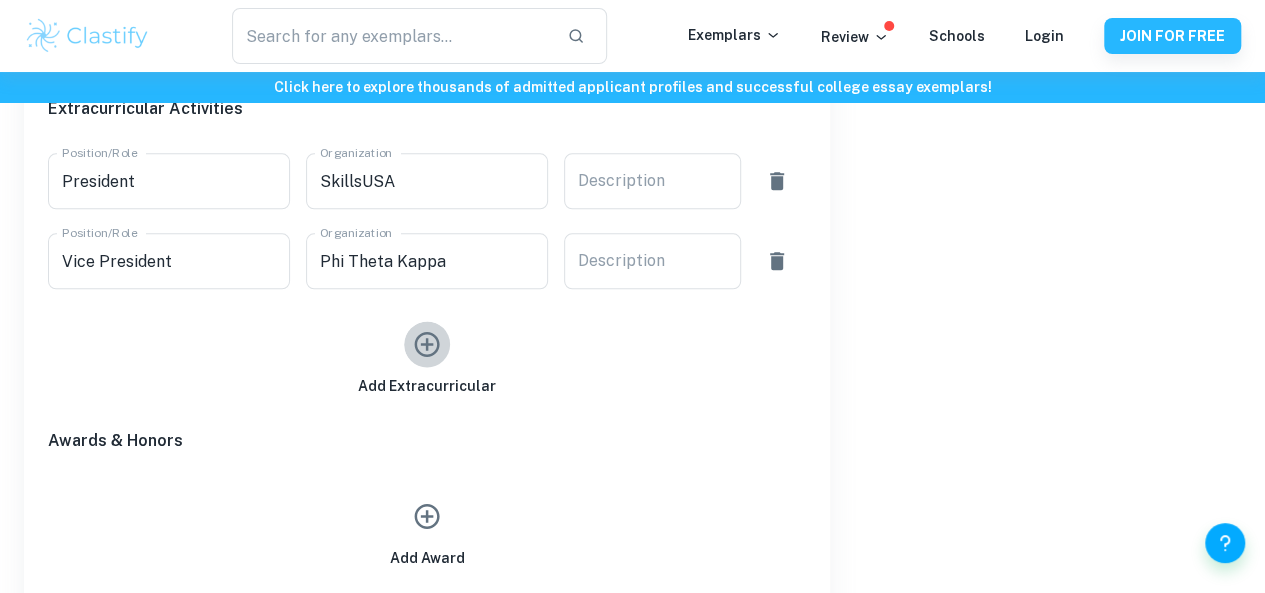 click 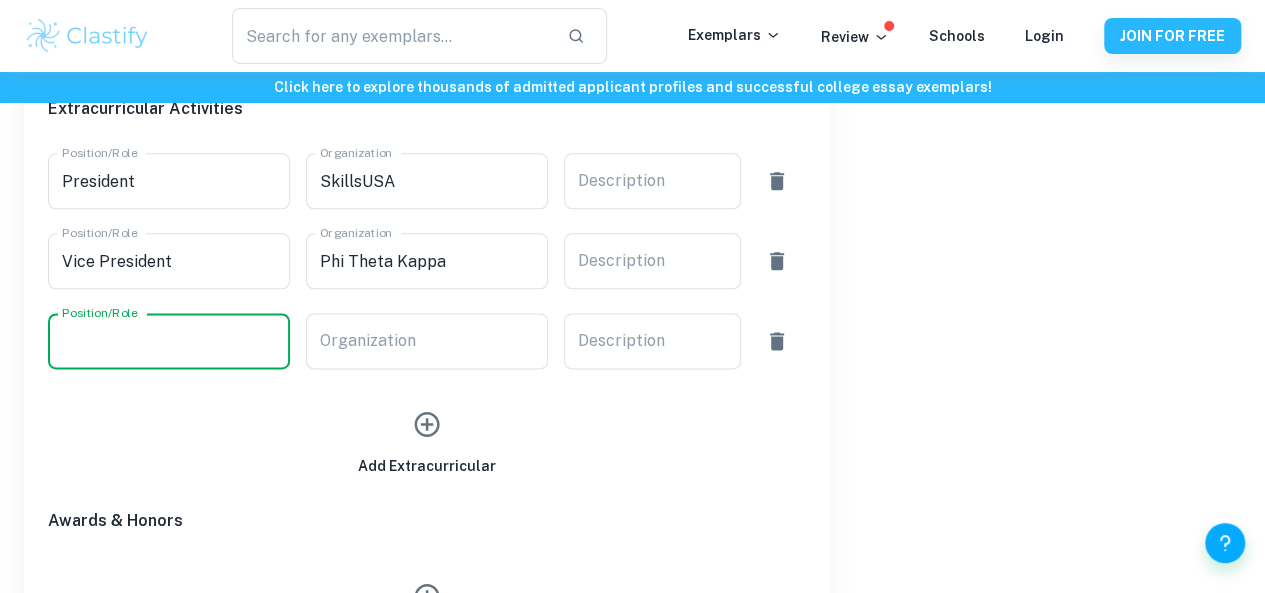 click on "Position/Role" at bounding box center (169, 341) 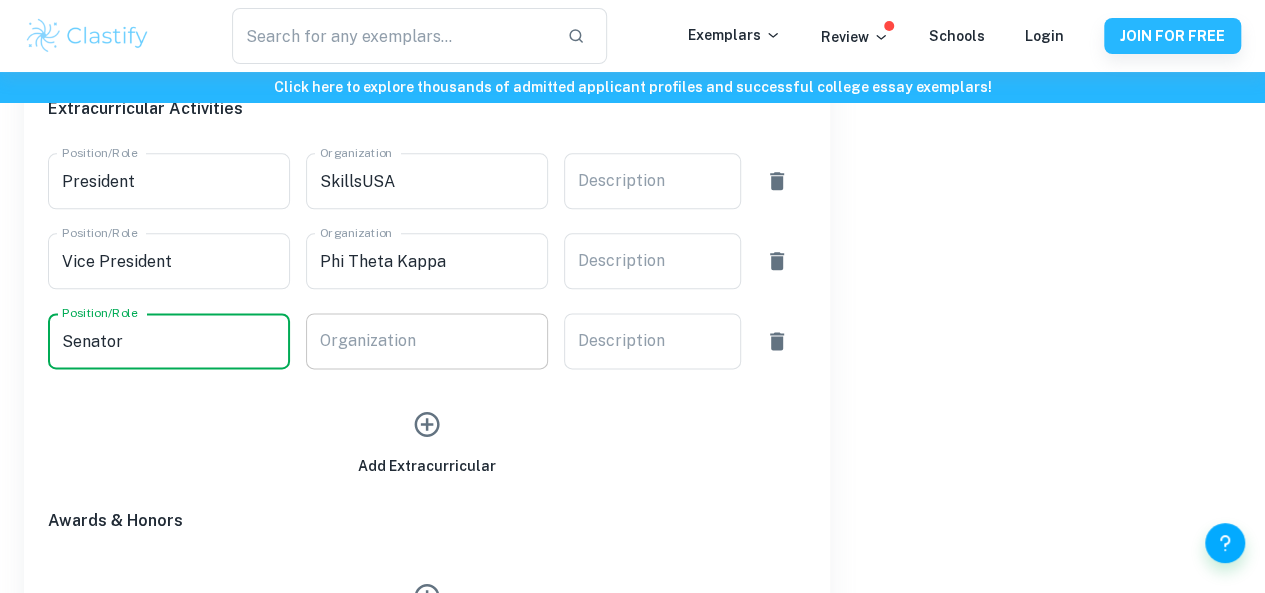 type on "Senator" 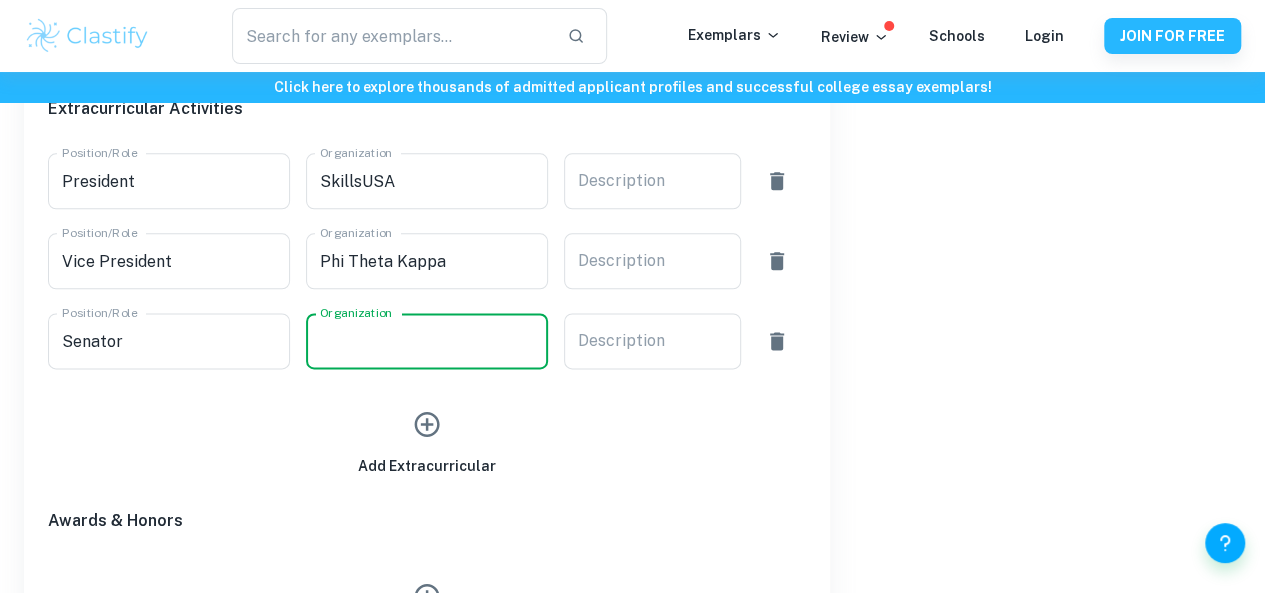 click on "Organization" at bounding box center (427, 341) 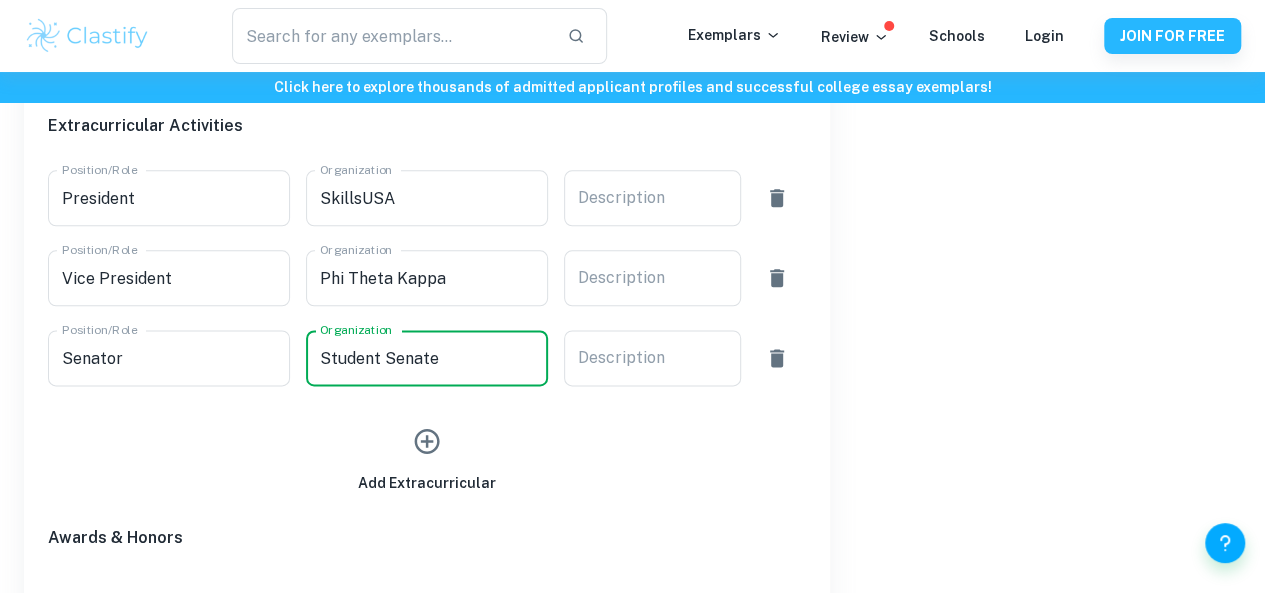 scroll, scrollTop: 1195, scrollLeft: 0, axis: vertical 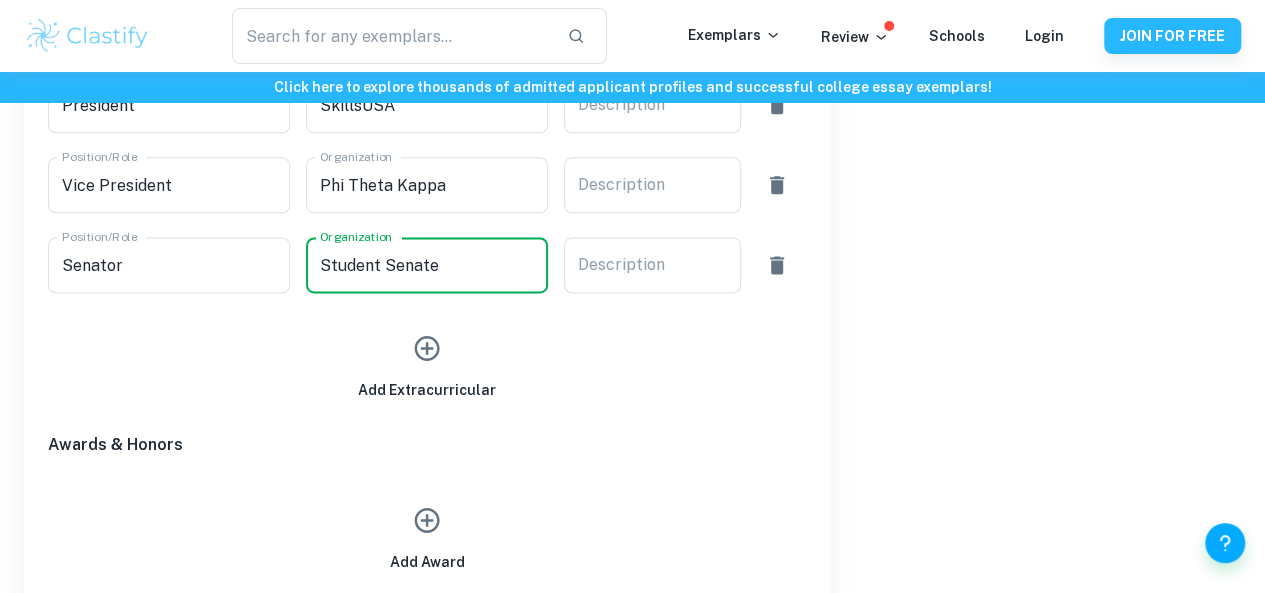 type on "Student Senate" 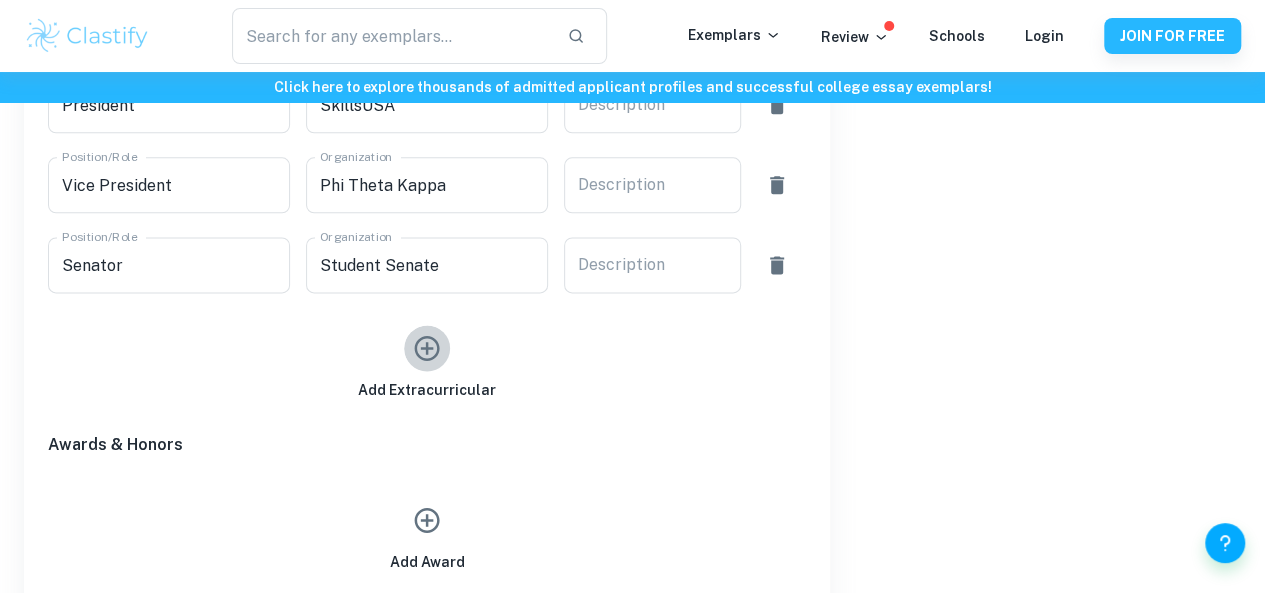 click 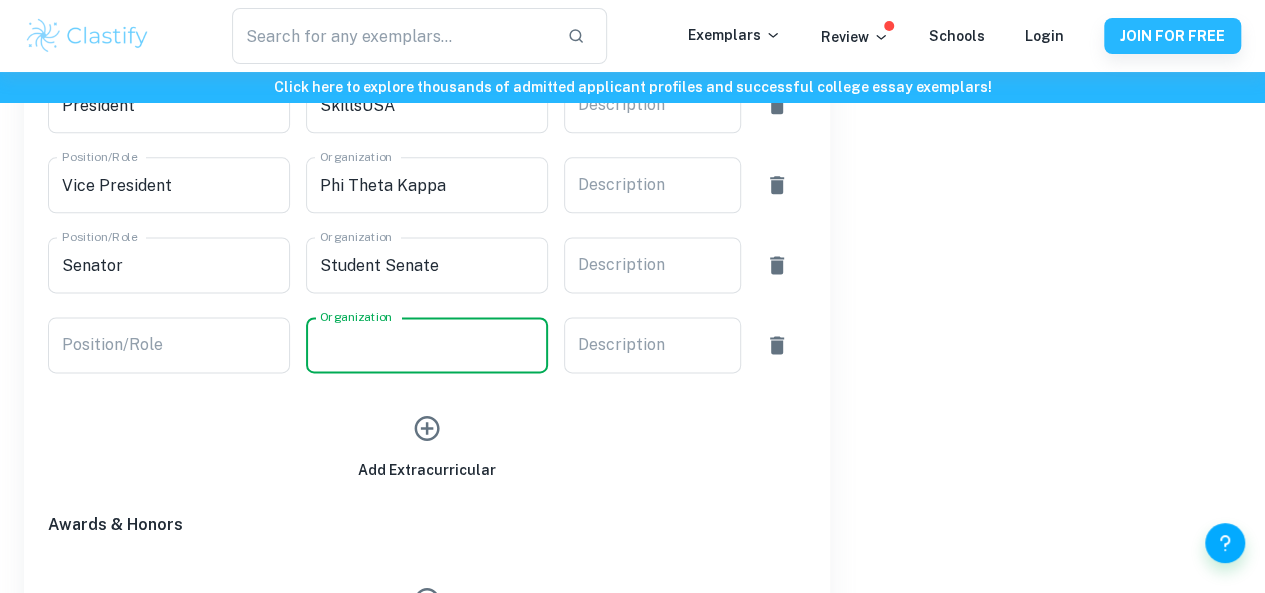 click on "Organization" at bounding box center [427, 345] 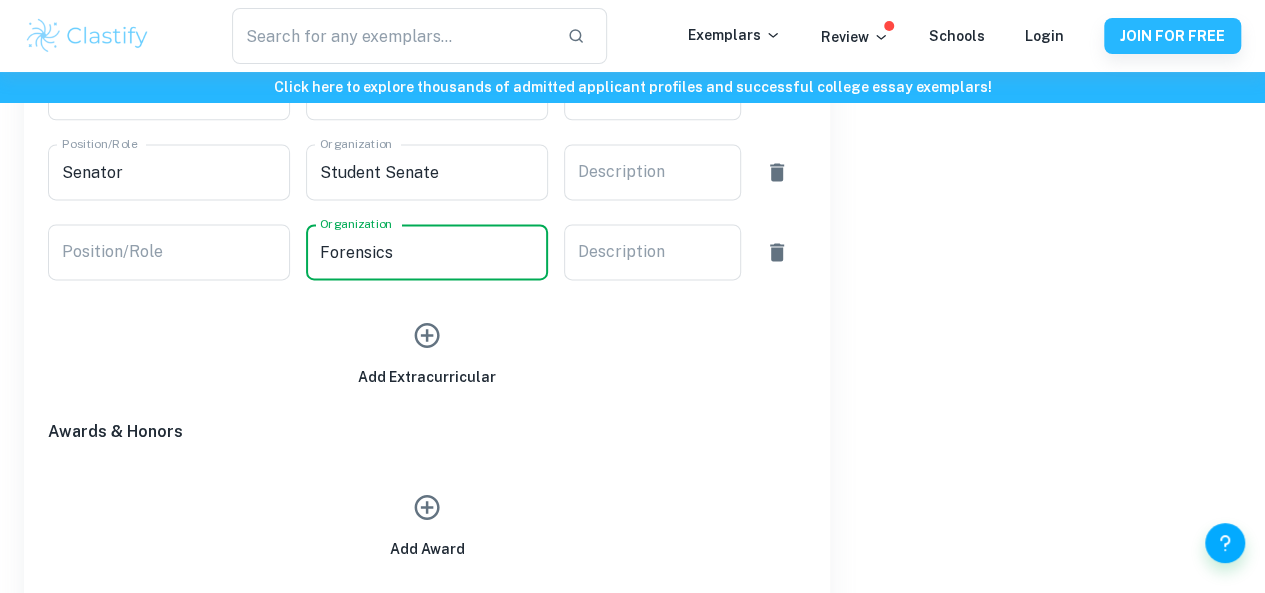 scroll, scrollTop: 1300, scrollLeft: 0, axis: vertical 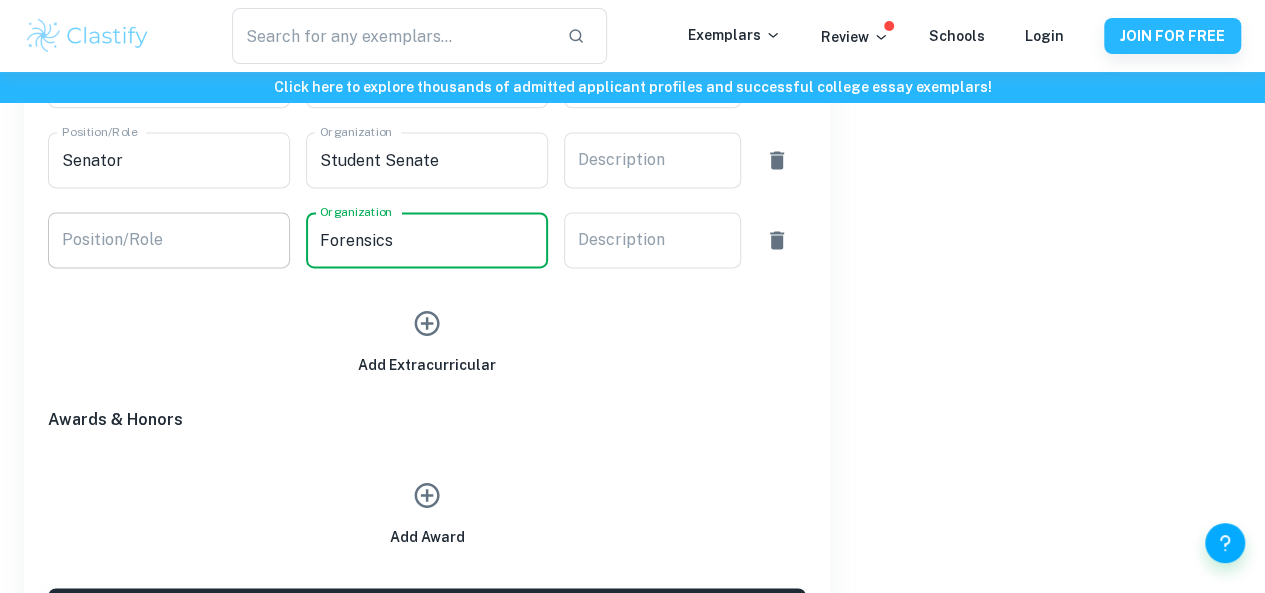 type on "Forensics" 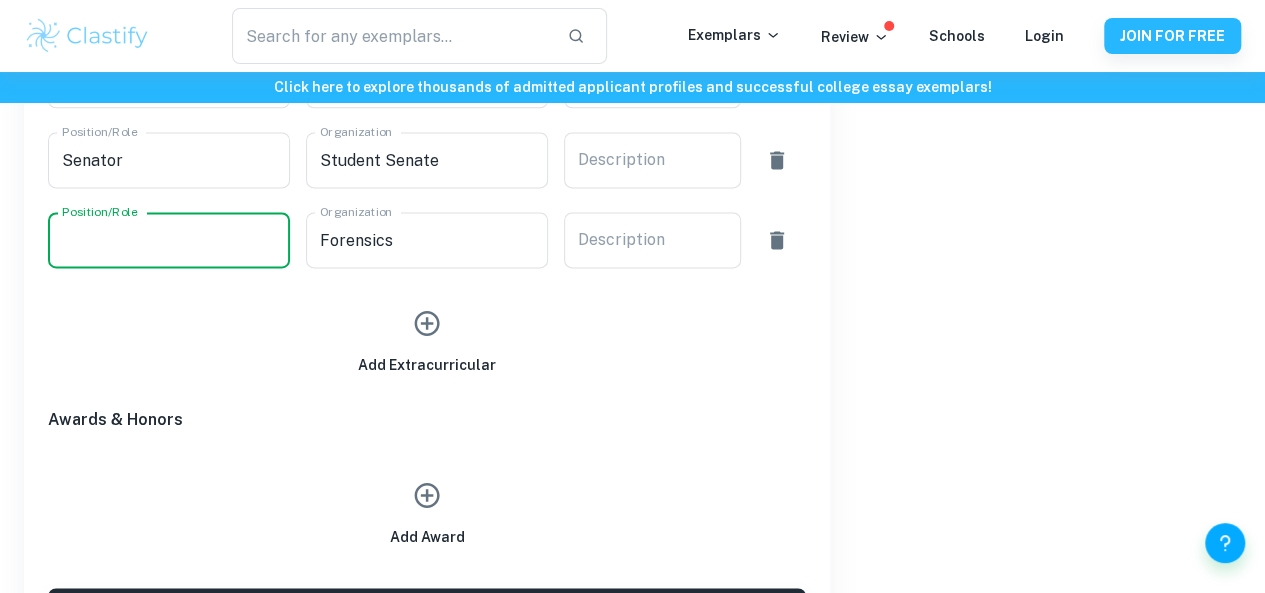 click on "Position/Role" at bounding box center [169, 240] 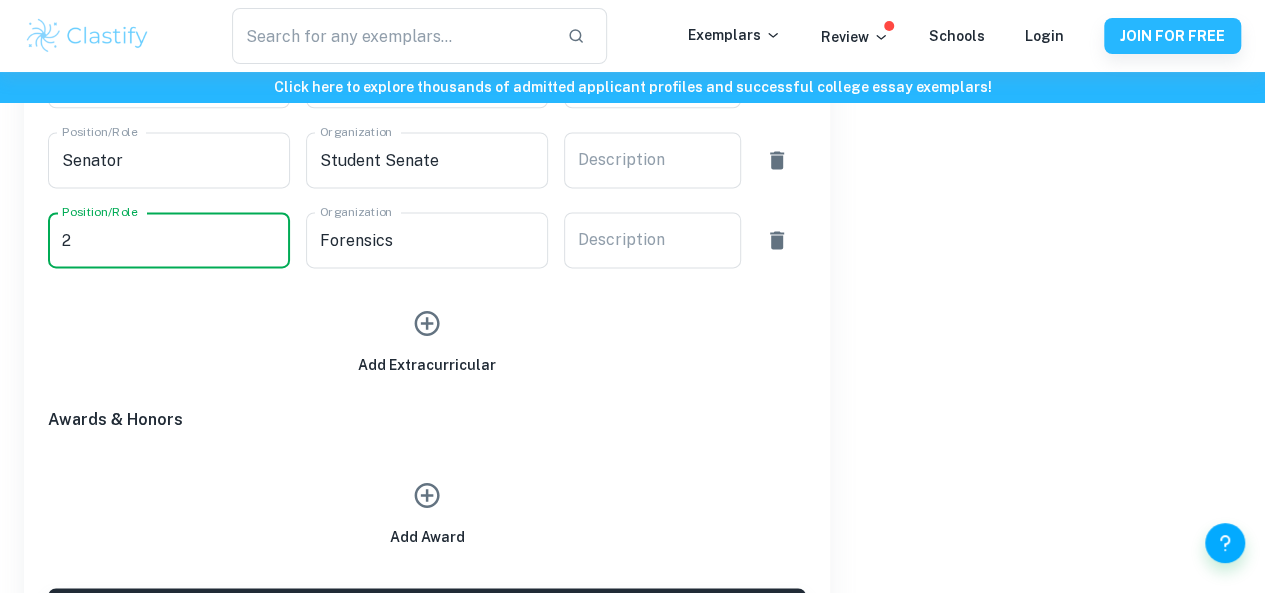 type on "2" 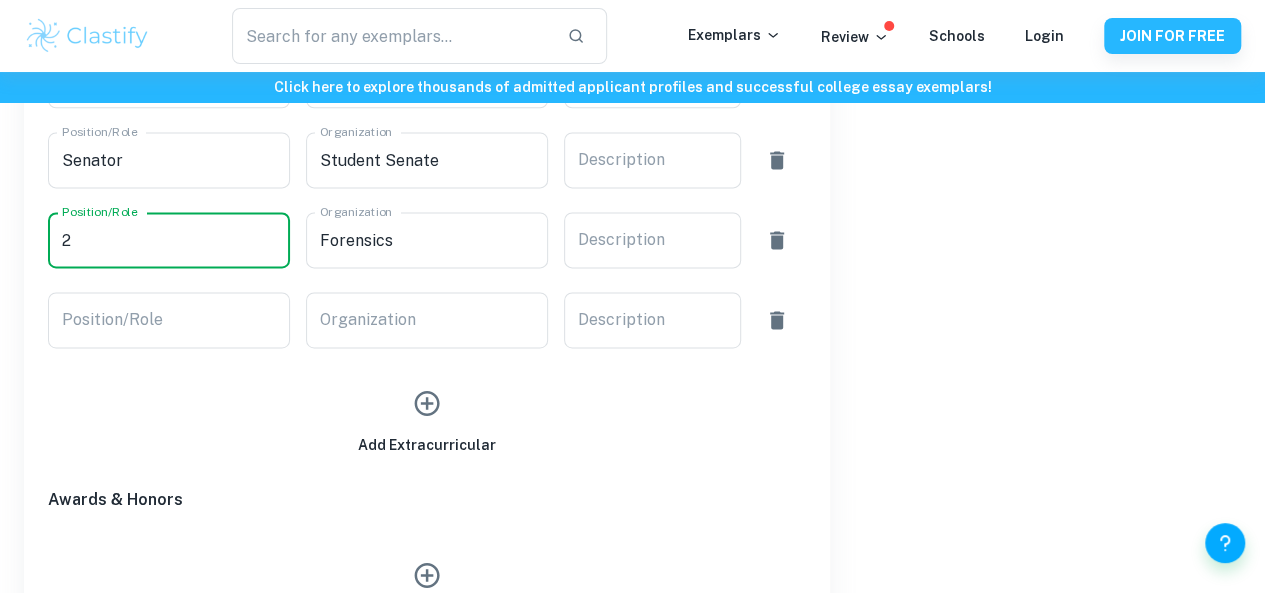 click on "2" at bounding box center (169, 240) 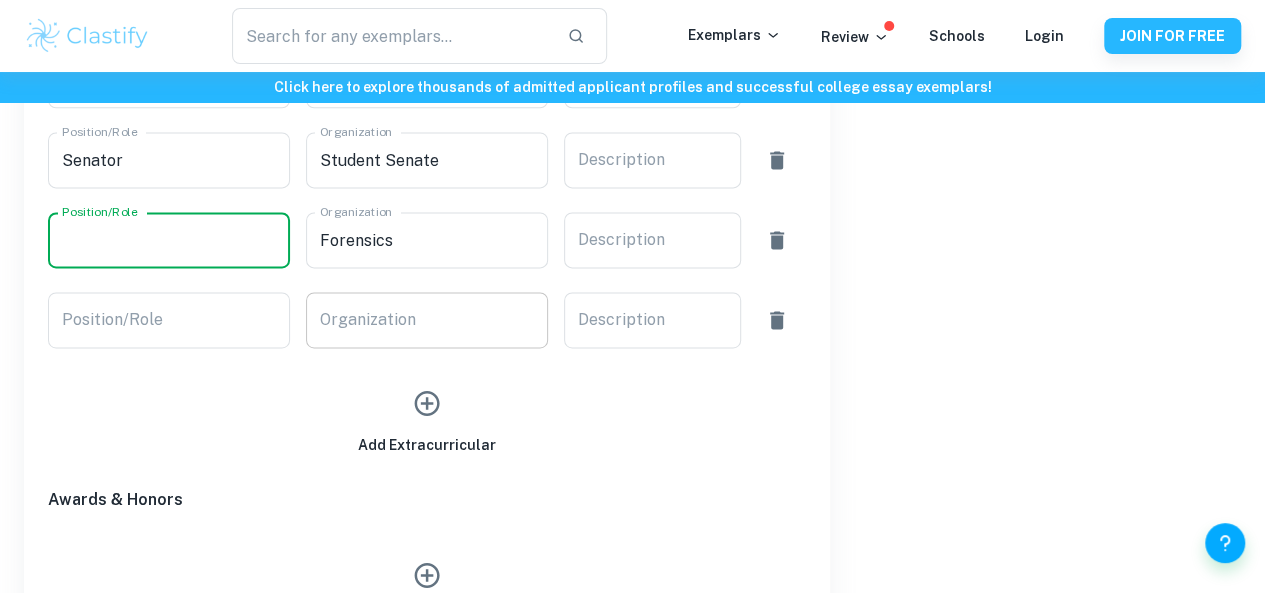 type 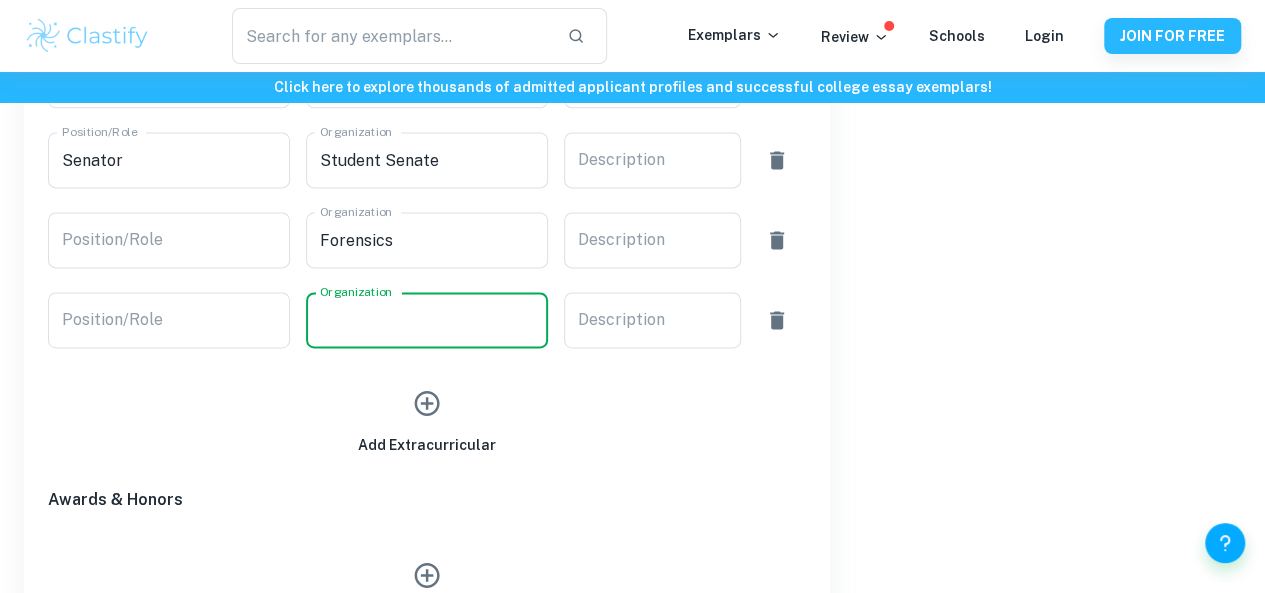 click on "Organization" at bounding box center [427, 320] 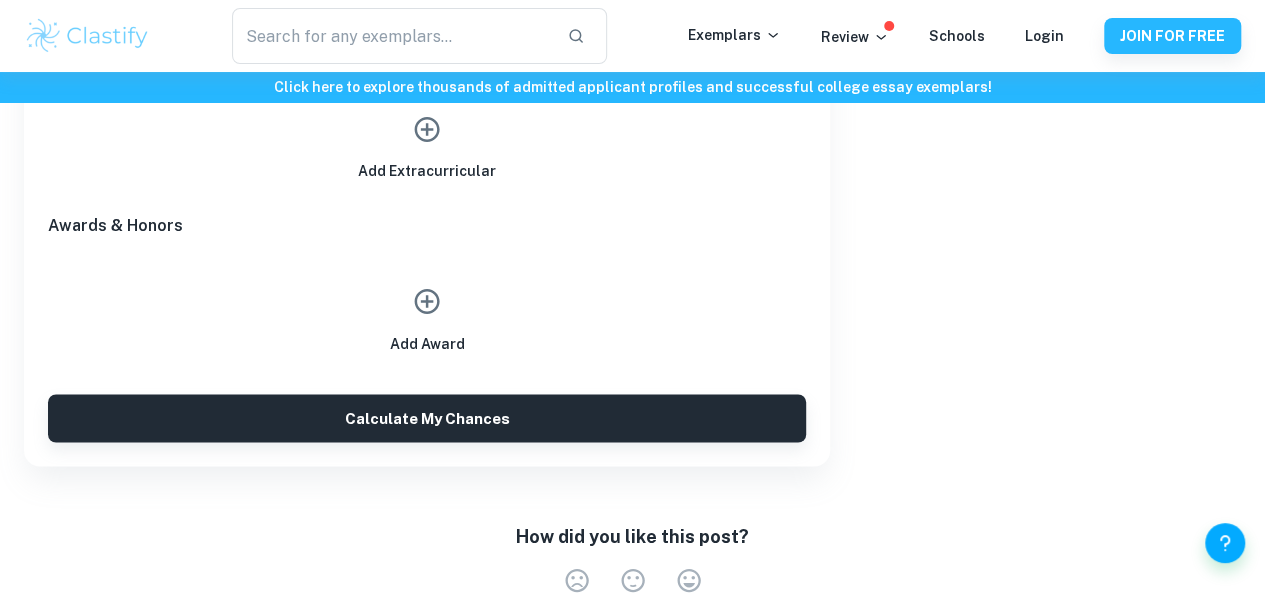 scroll, scrollTop: 1583, scrollLeft: 0, axis: vertical 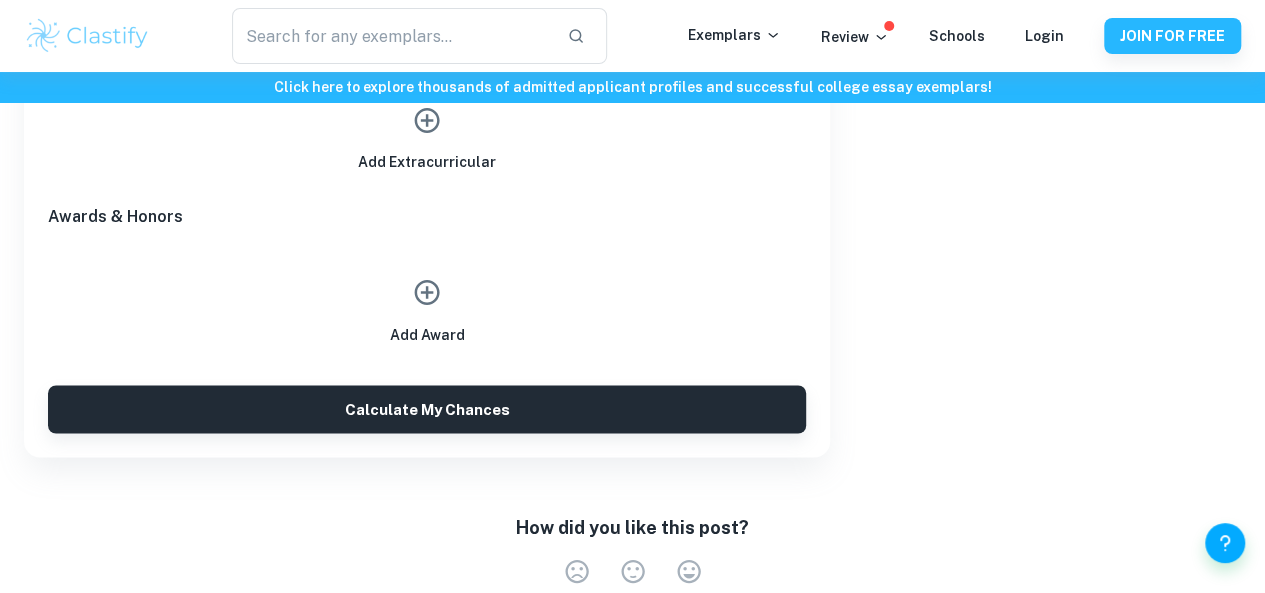 type on "FBLA" 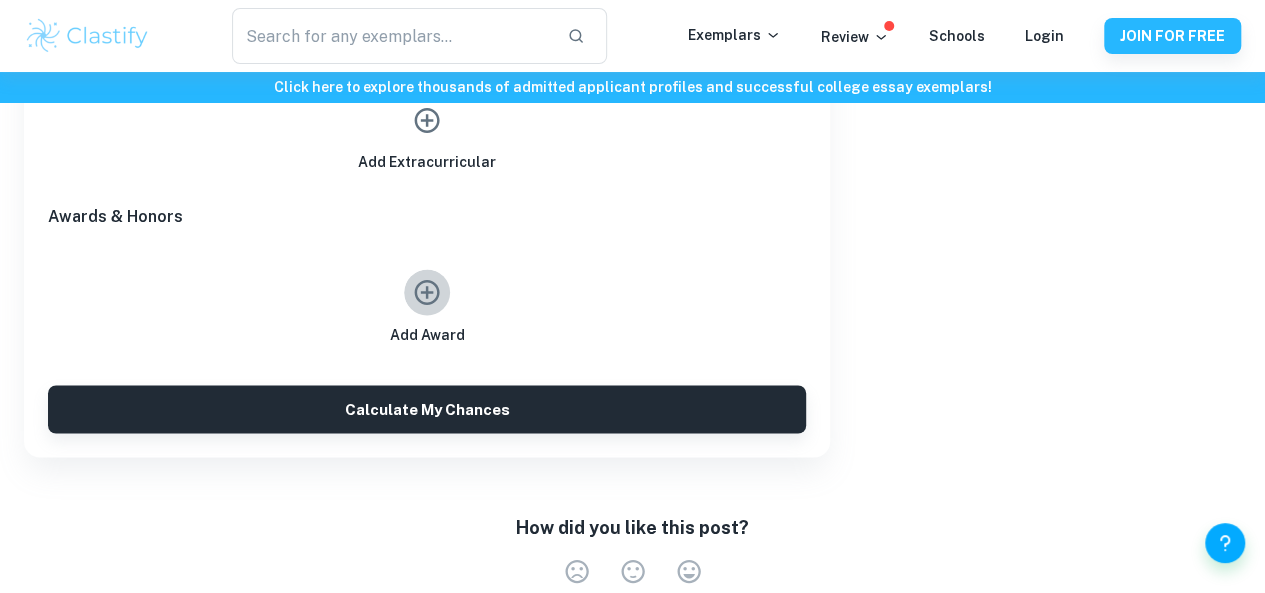 click 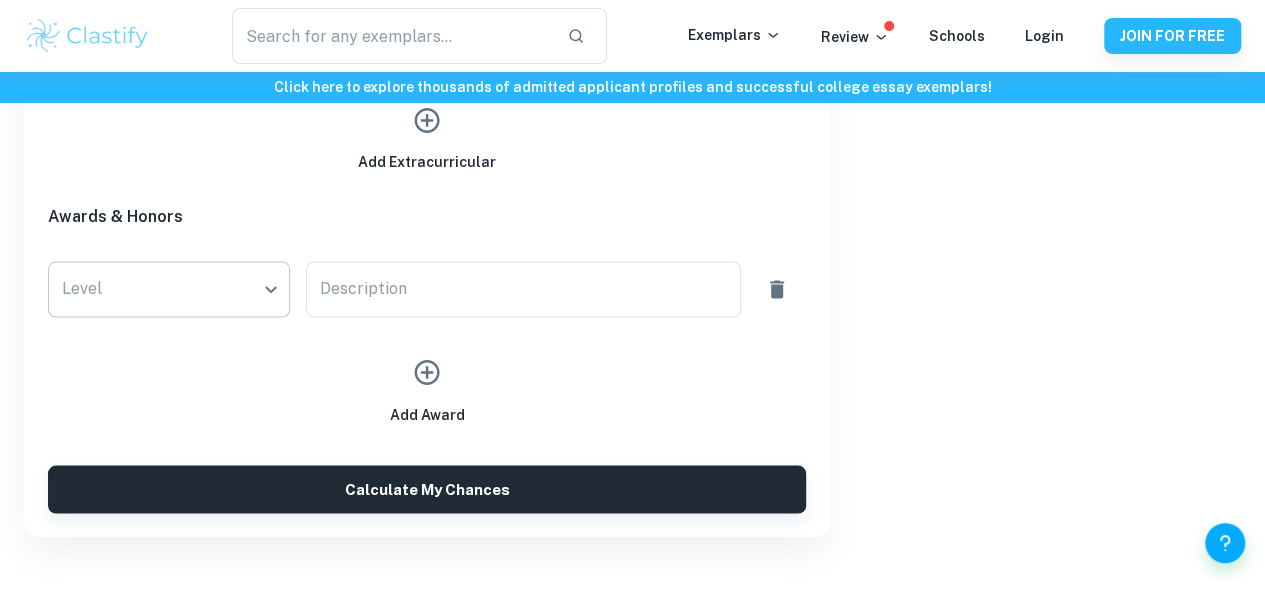 click on "We value your privacy We use cookies to enhance your browsing experience, serve personalised ads or content, and analyse our traffic. By clicking "Accept All", you consent to our use of cookies.   Cookie Policy Customise   Reject All   Accept All   Customise Consent Preferences   We use cookies to help you navigate efficiently and perform certain functions. You will find detailed information about all cookies under each consent category below. The cookies that are categorised as "Necessary" are stored on your browser as they are essential for enabling the basic functionalities of the site. ...  Show more For more information on how Google's third-party cookies operate and handle your data, see:   Google Privacy Policy Necessary Always Active Necessary cookies are required to enable the basic features of this site, such as providing secure log-in or adjusting your consent preferences. These cookies do not store any personally identifiable data. Functional Analytics Performance Advertisement Uncategorised" at bounding box center [632, -1215] 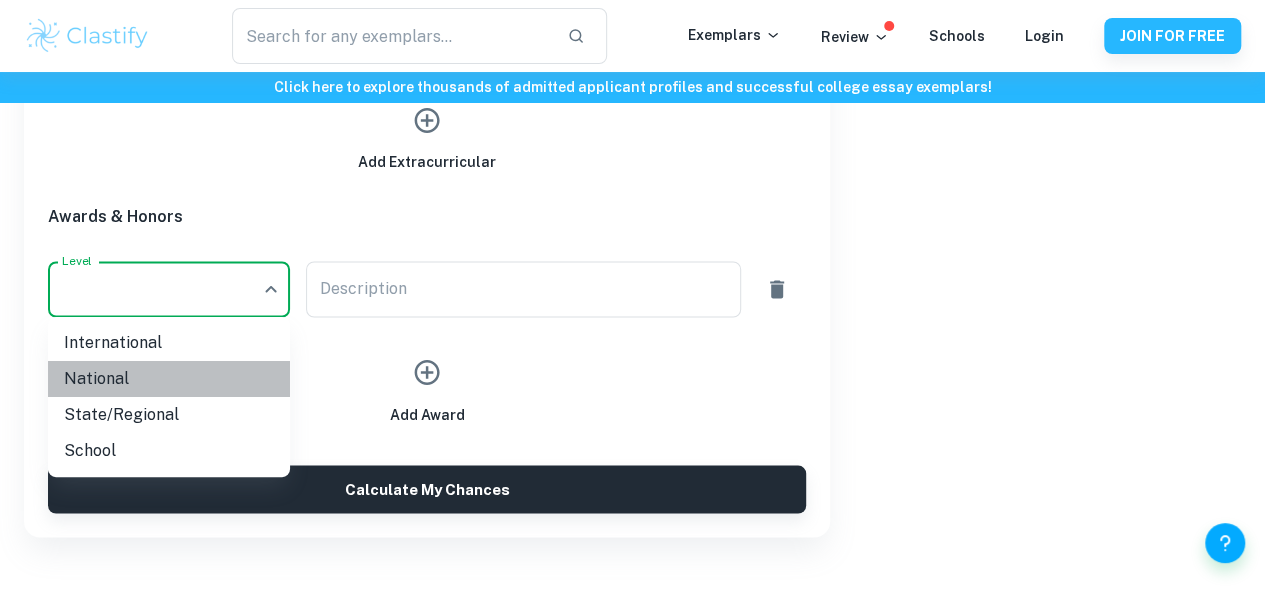 click on "National" at bounding box center [169, 379] 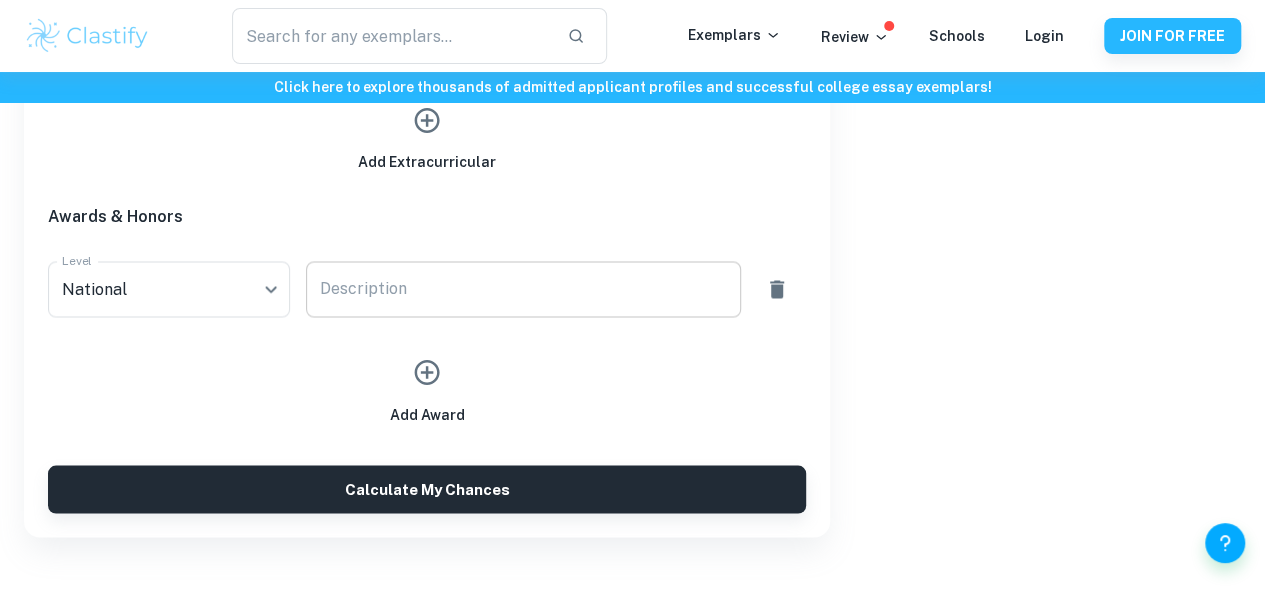 click on "x Description" at bounding box center [524, 289] 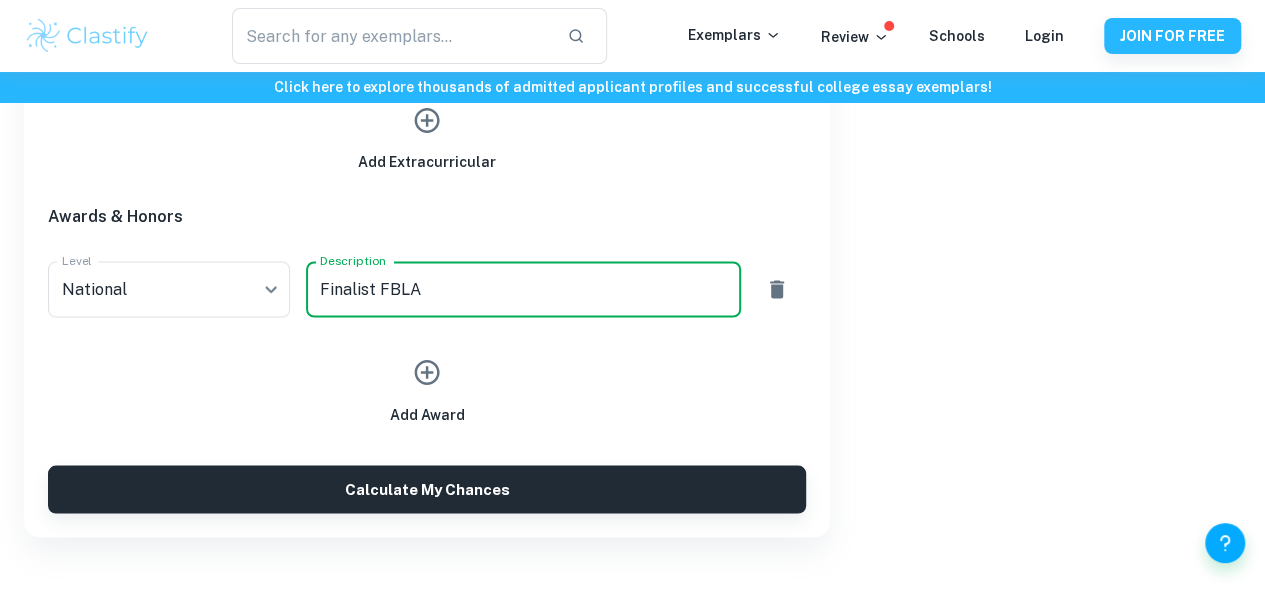 type on "Finalist FBLA" 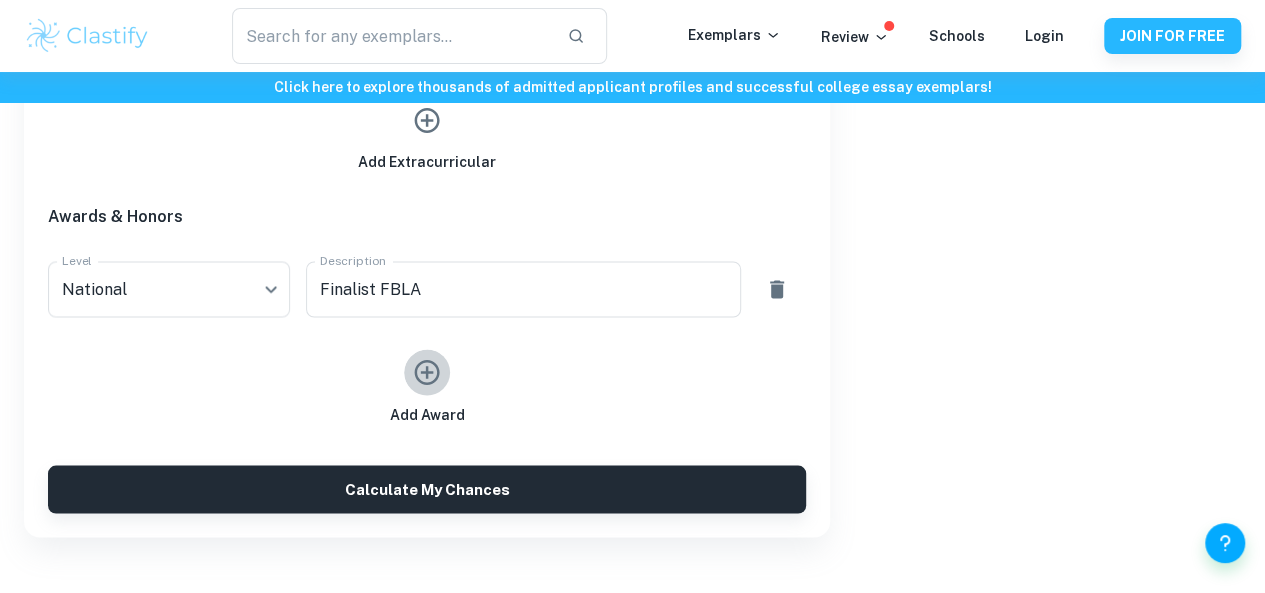 click 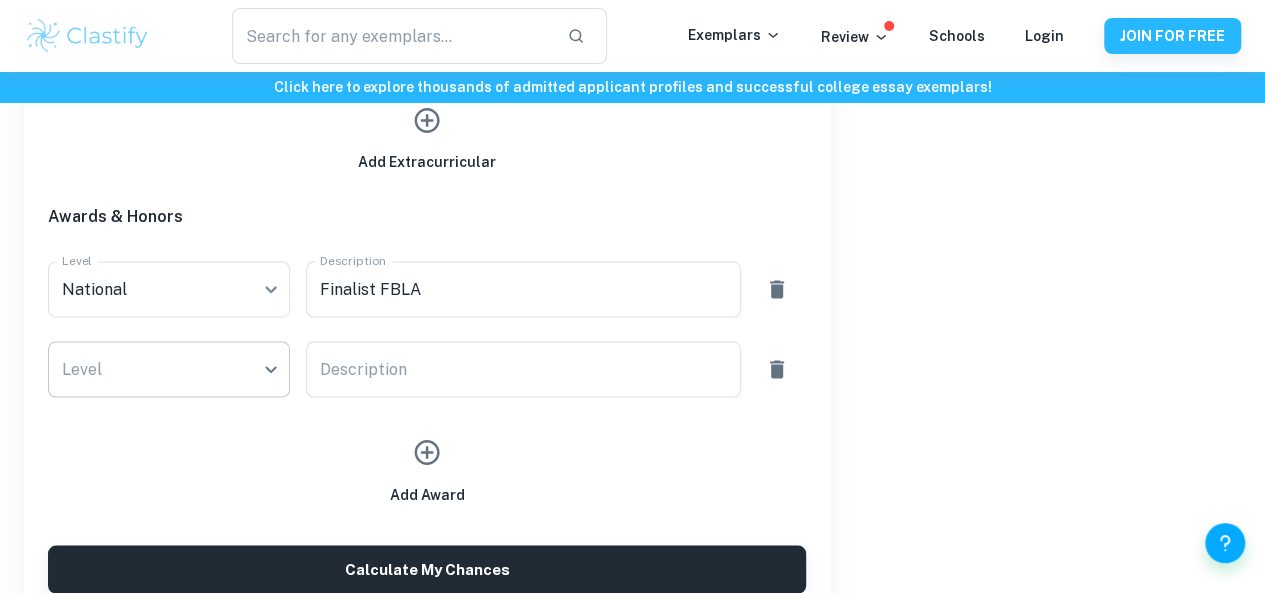 click on "We value your privacy We use cookies to enhance your browsing experience, serve personalised ads or content, and analyse our traffic. By clicking "Accept All", you consent to our use of cookies.   Cookie Policy Customise   Reject All   Accept All   Customise Consent Preferences   We use cookies to help you navigate efficiently and perform certain functions. You will find detailed information about all cookies under each consent category below. The cookies that are categorised as "Necessary" are stored on your browser as they are essential for enabling the basic functionalities of the site. ...  Show more For more information on how Google's third-party cookies operate and handle your data, see:   Google Privacy Policy Necessary Always Active Necessary cookies are required to enable the basic features of this site, such as providing secure log-in or adjusting your consent preferences. These cookies do not store any personally identifiable data. Functional Analytics Performance Advertisement Uncategorised" at bounding box center [632, -1215] 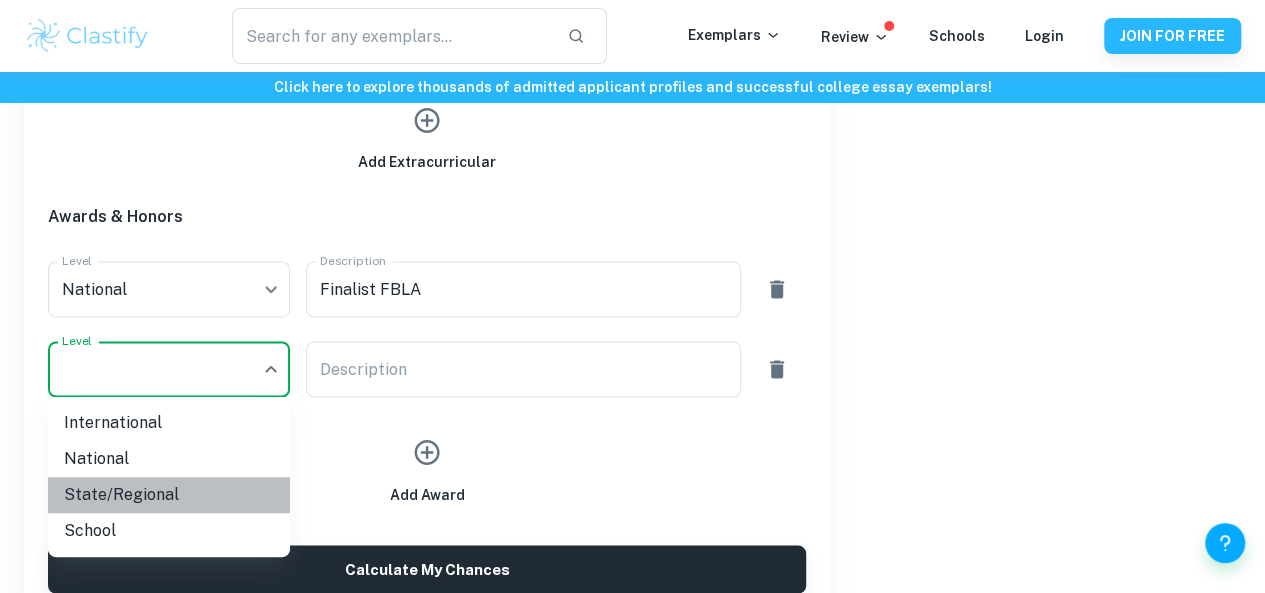 click on "State/Regional" at bounding box center (169, 495) 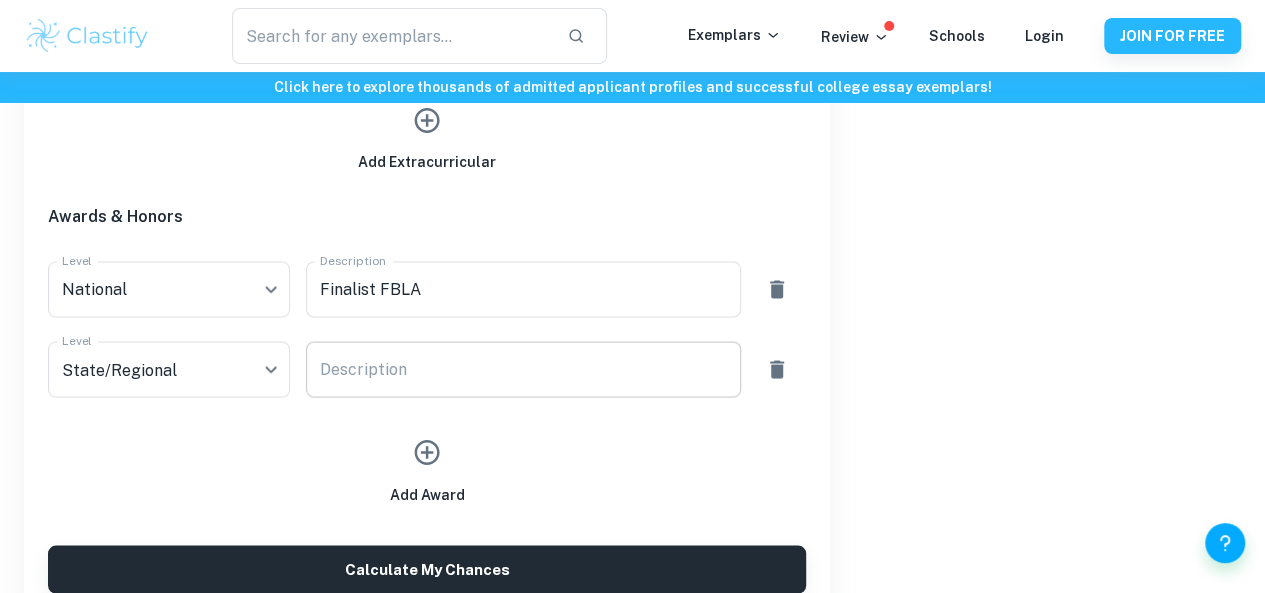 click on "x Description" at bounding box center [524, 369] 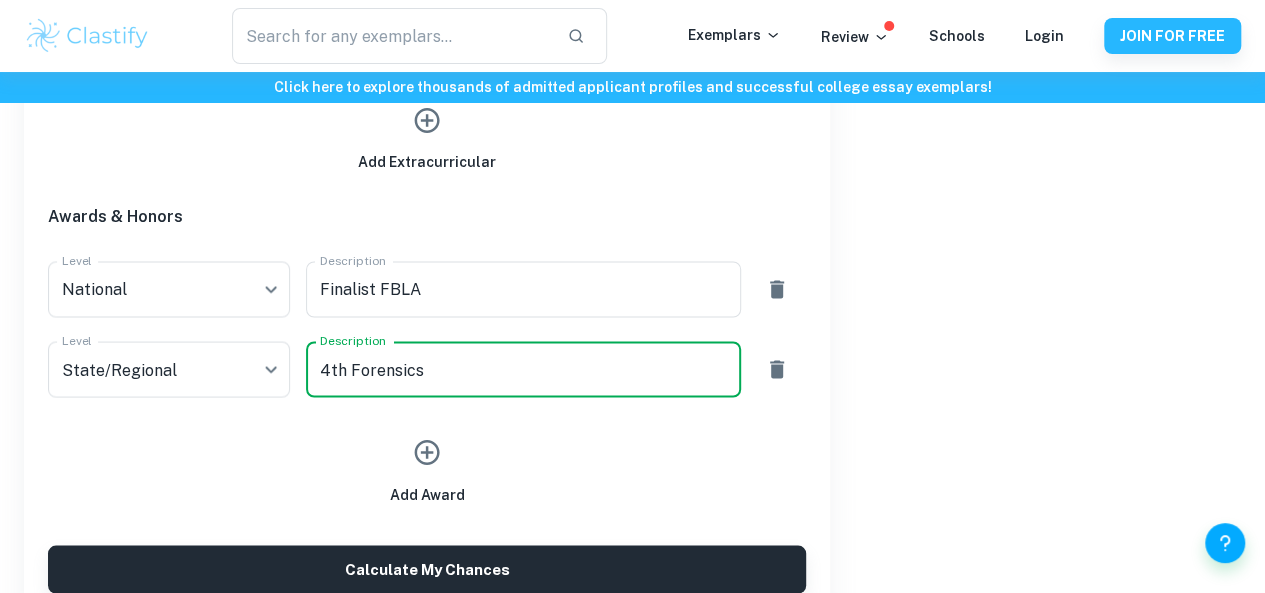 type on "4th Forensics" 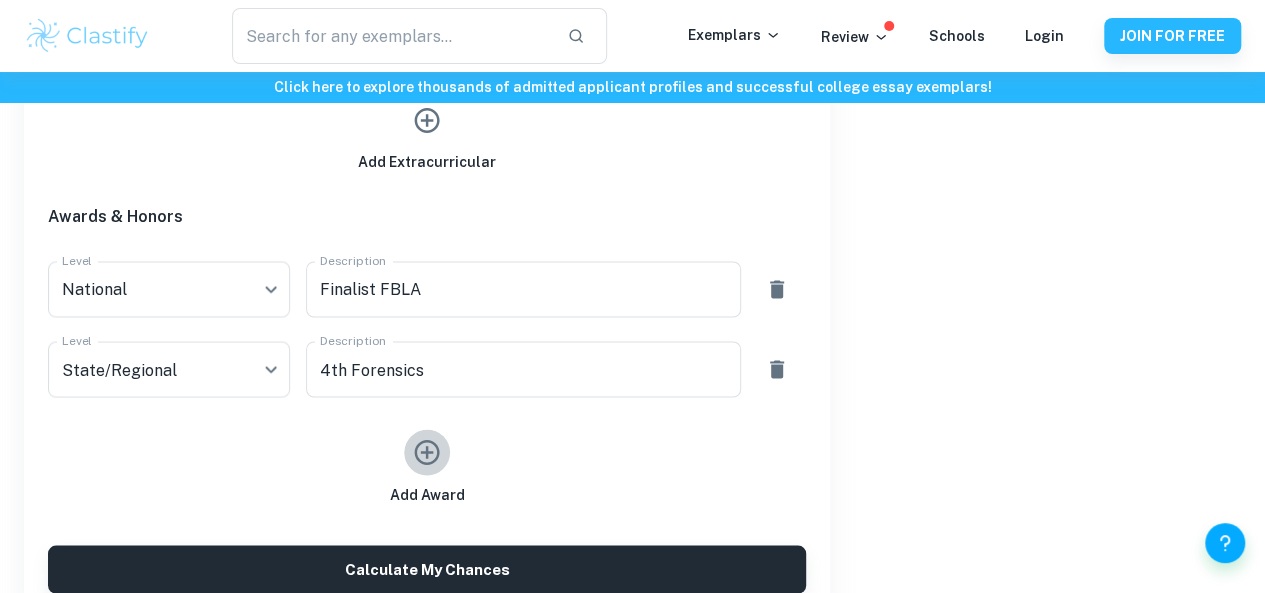 click 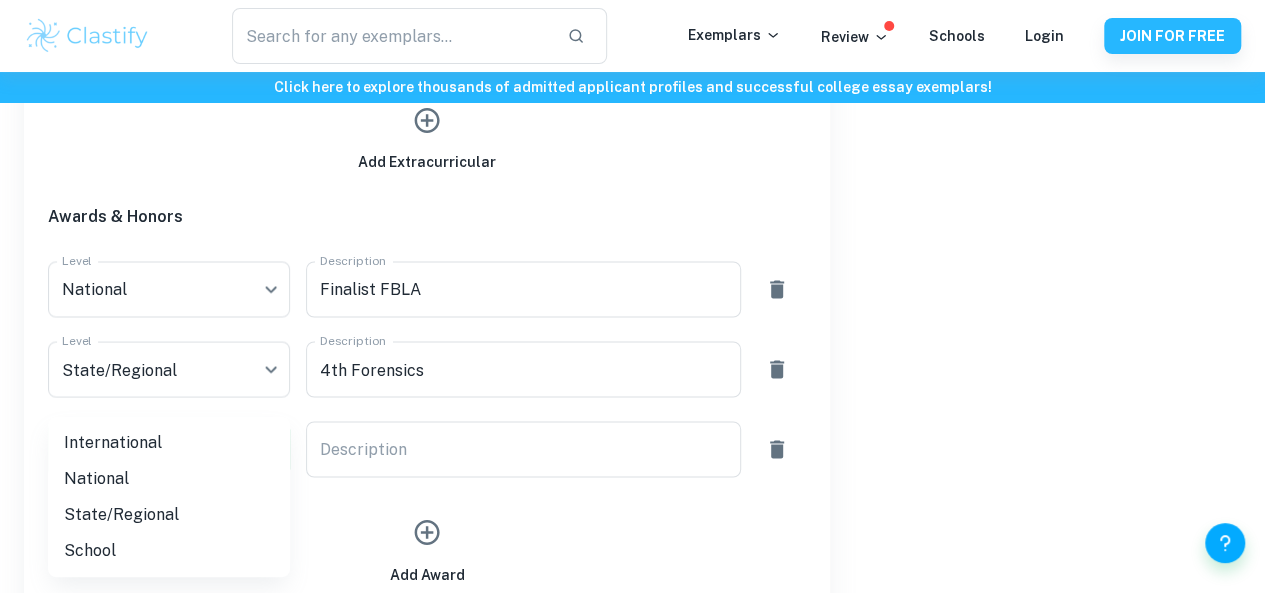 click on "We value your privacy We use cookies to enhance your browsing experience, serve personalised ads or content, and analyse our traffic. By clicking "Accept All", you consent to our use of cookies.   Cookie Policy Customise   Reject All   Accept All   Customise Consent Preferences   We use cookies to help you navigate efficiently and perform certain functions. You will find detailed information about all cookies under each consent category below. The cookies that are categorised as "Necessary" are stored on your browser as they are essential for enabling the basic functionalities of the site. ...  Show more For more information on how Google's third-party cookies operate and handle your data, see:   Google Privacy Policy Necessary Always Active Necessary cookies are required to enable the basic features of this site, such as providing secure log-in or adjusting your consent preferences. These cookies do not store any personally identifiable data. Functional Analytics Performance Advertisement Uncategorised" at bounding box center [632, -1215] 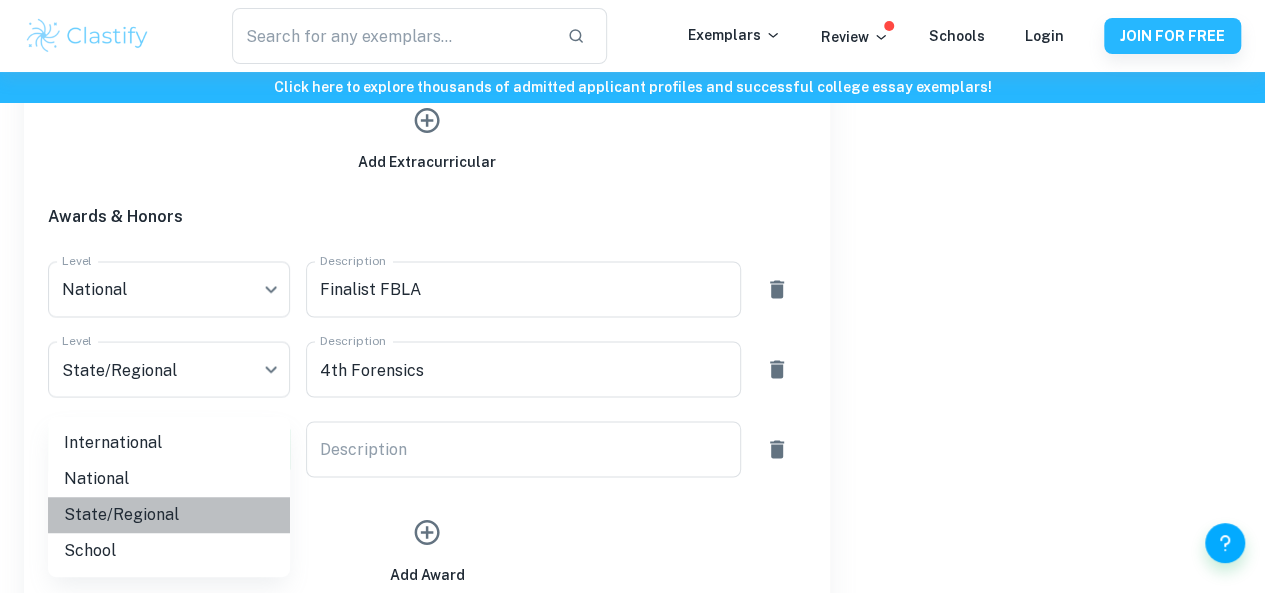 click on "State/Regional" at bounding box center (169, 515) 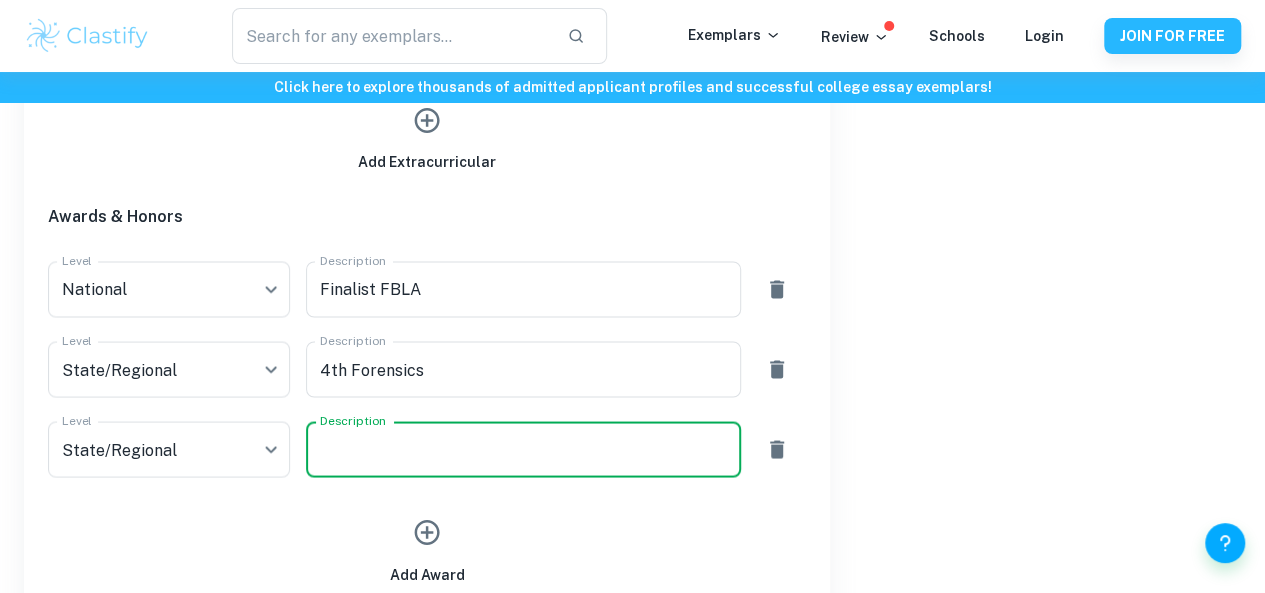 click on "Description" at bounding box center [524, 449] 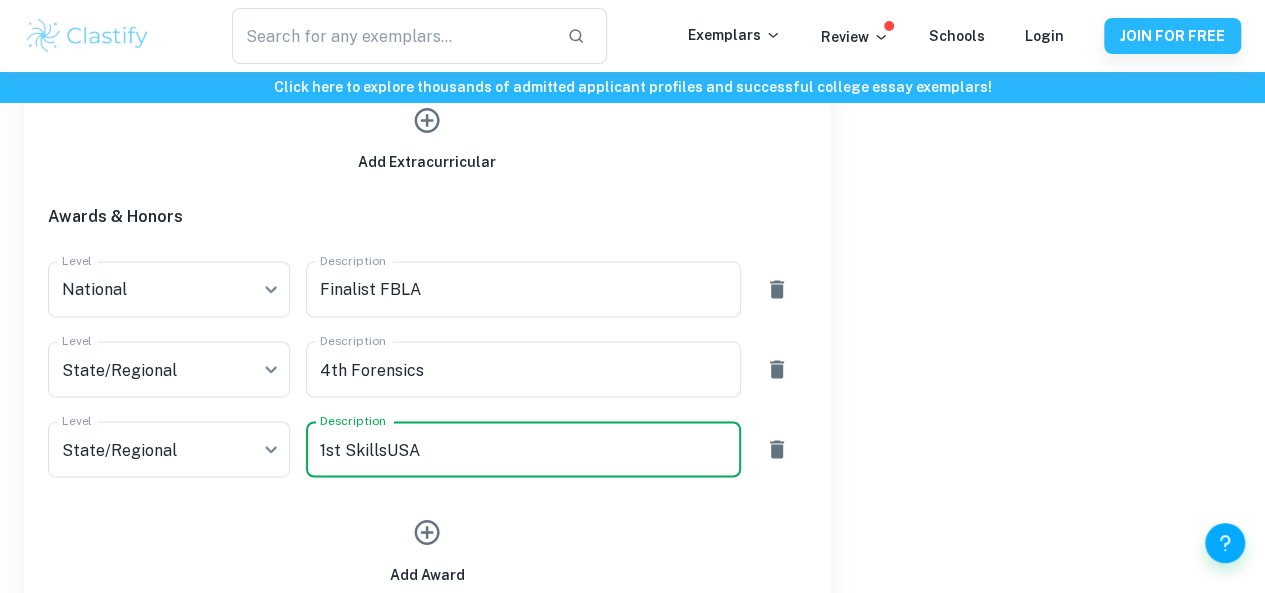 type on "1st SkillsUSA" 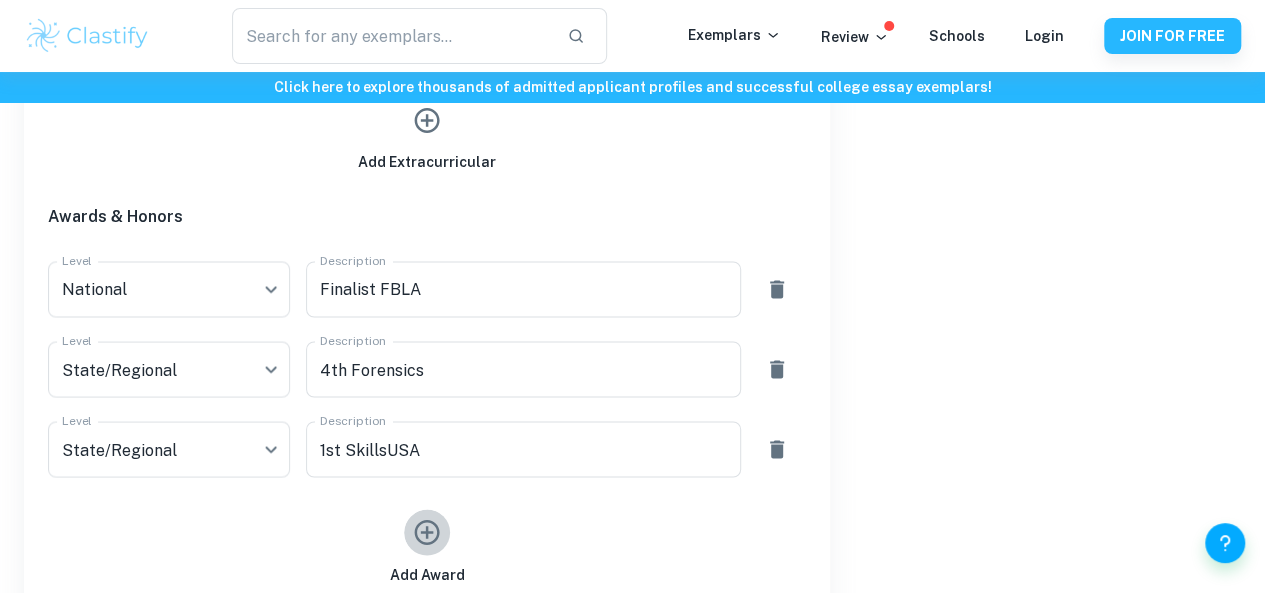 click 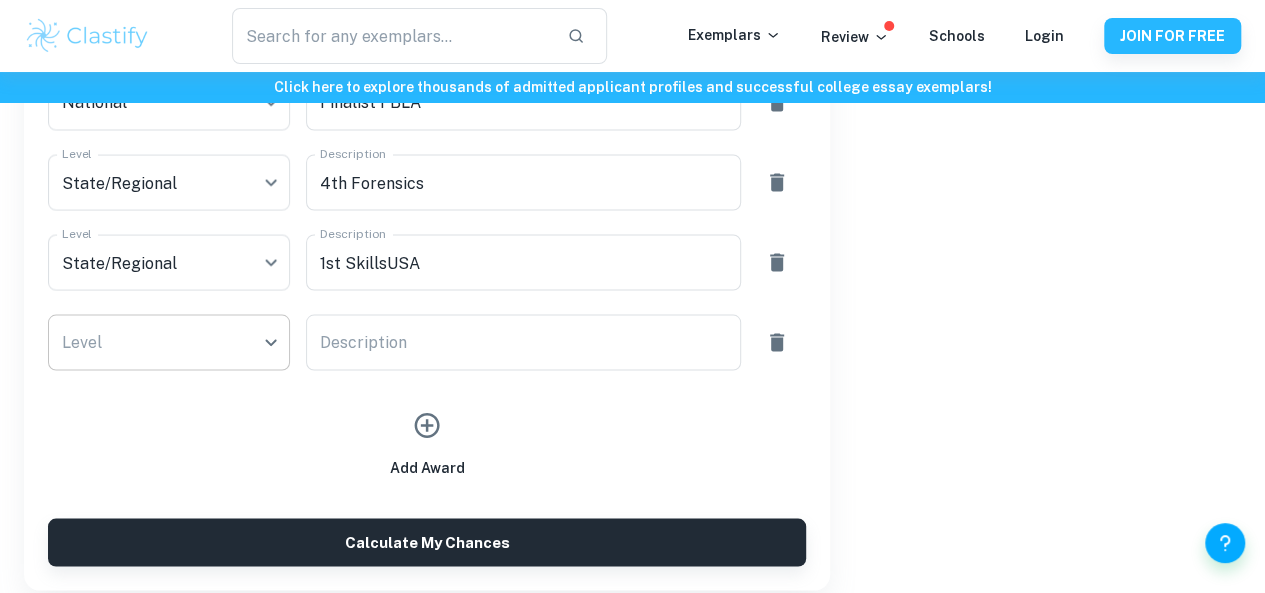 scroll, scrollTop: 1771, scrollLeft: 0, axis: vertical 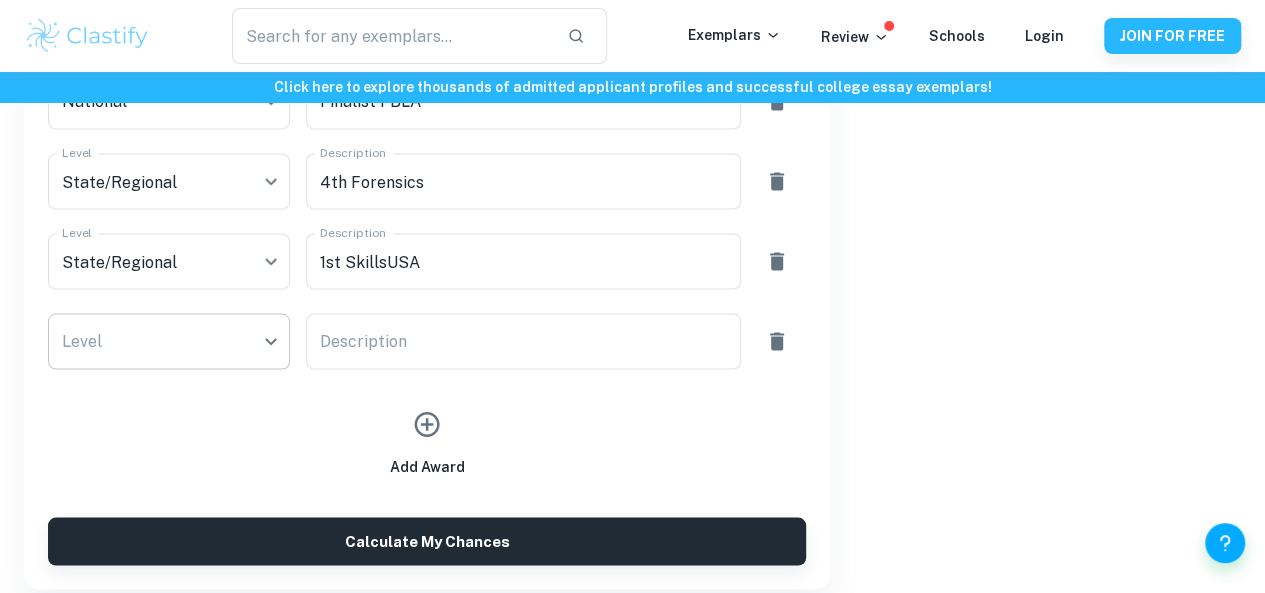 click on "We value your privacy We use cookies to enhance your browsing experience, serve personalised ads or content, and analyse our traffic. By clicking "Accept All", you consent to our use of cookies.   Cookie Policy Customise   Reject All   Accept All   Customise Consent Preferences   We use cookies to help you navigate efficiently and perform certain functions. You will find detailed information about all cookies under each consent category below. The cookies that are categorised as "Necessary" are stored on your browser as they are essential for enabling the basic functionalities of the site. ...  Show more For more information on how Google's third-party cookies operate and handle your data, see:   Google Privacy Policy Necessary Always Active Necessary cookies are required to enable the basic features of this site, such as providing secure log-in or adjusting your consent preferences. These cookies do not store any personally identifiable data. Functional Analytics Performance Advertisement Uncategorised" at bounding box center (632, -1403) 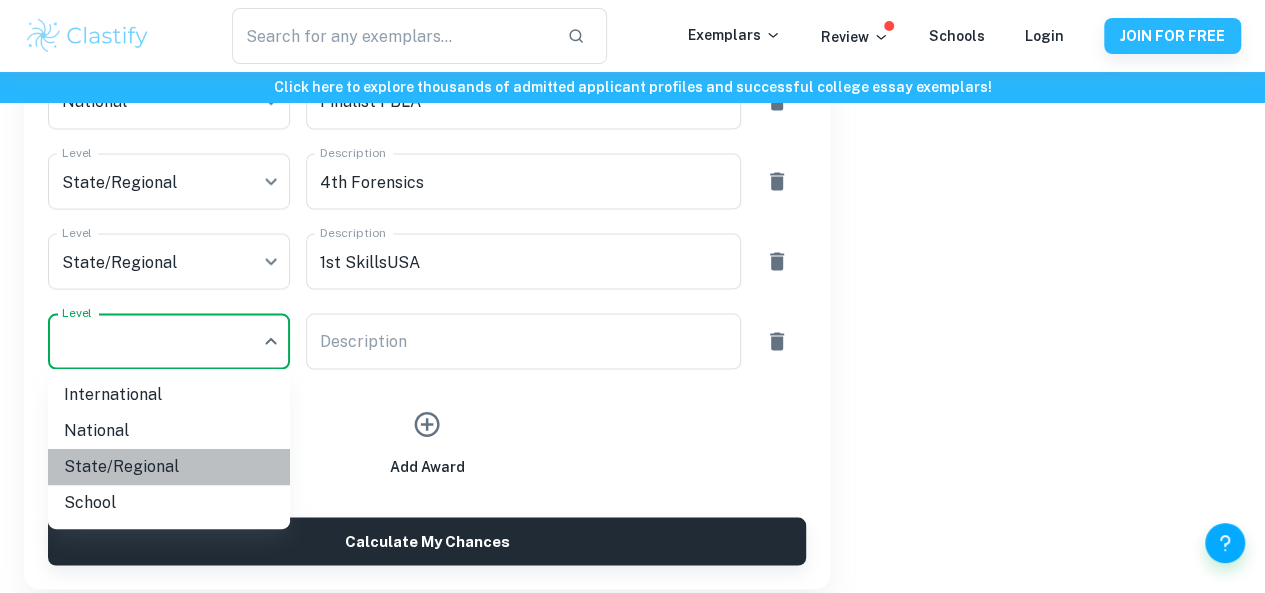 click on "State/Regional" at bounding box center (169, 467) 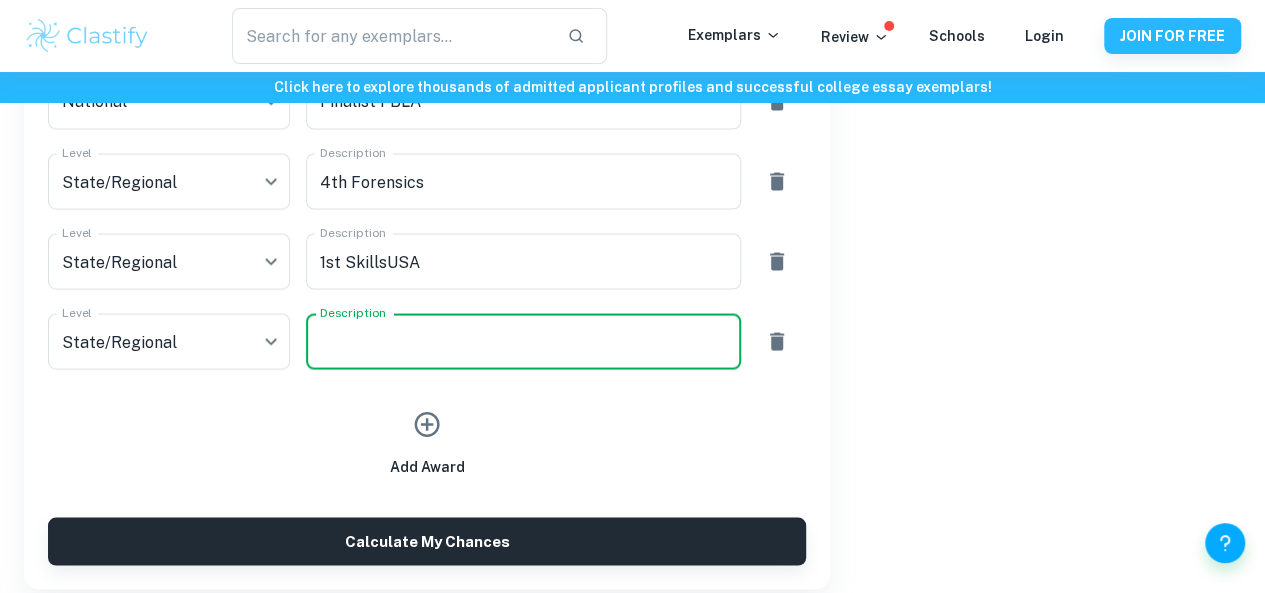 click on "Description" at bounding box center (524, 341) 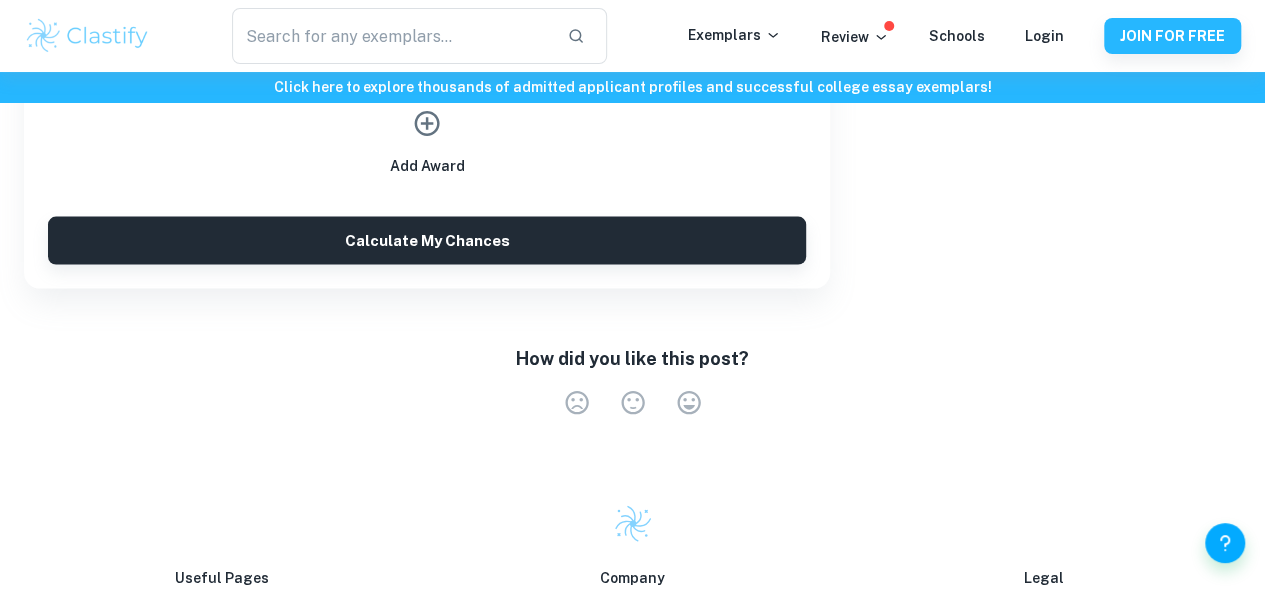 scroll, scrollTop: 2076, scrollLeft: 0, axis: vertical 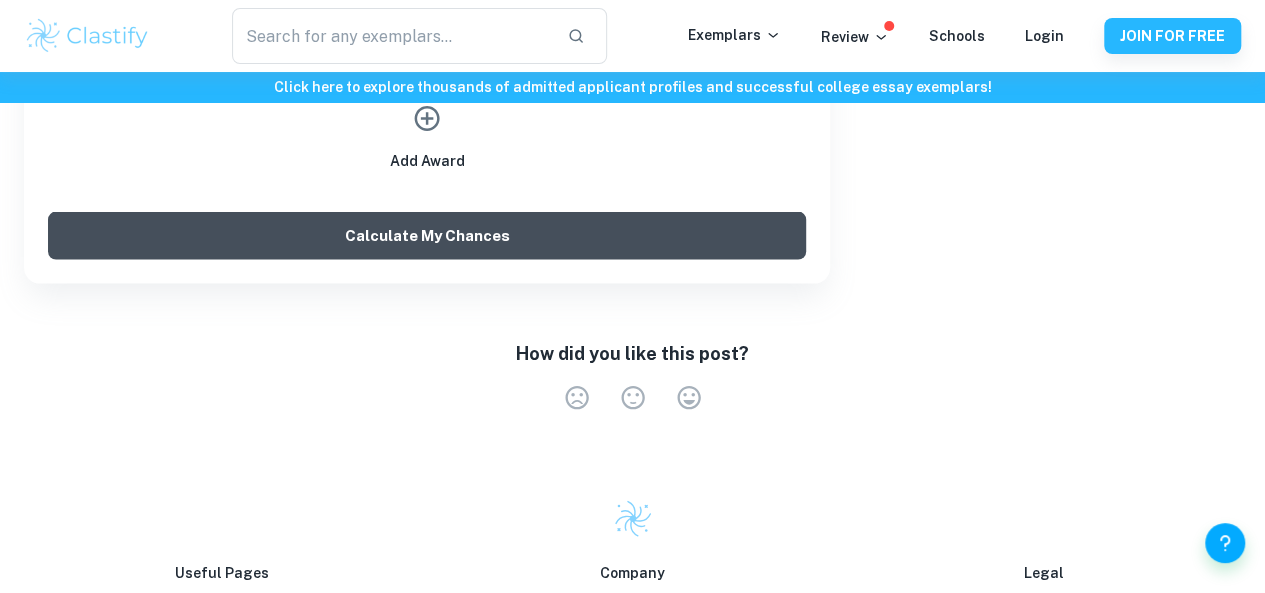 type on "2nd SkillsUSA" 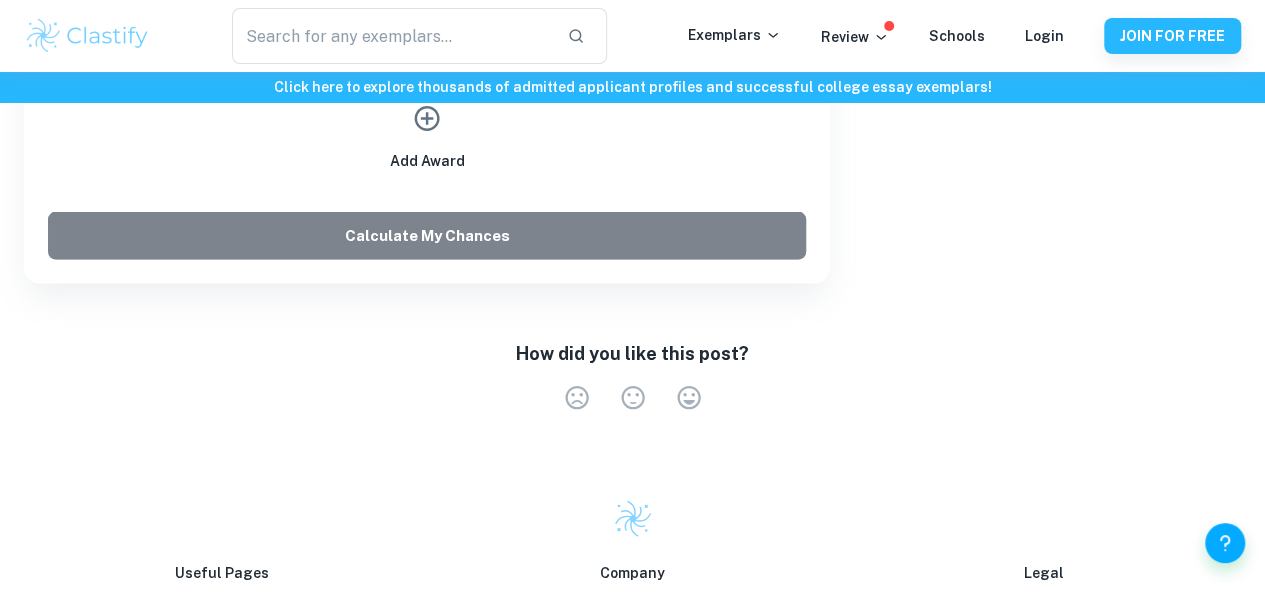 click on "Calculate My Chances" at bounding box center [427, 236] 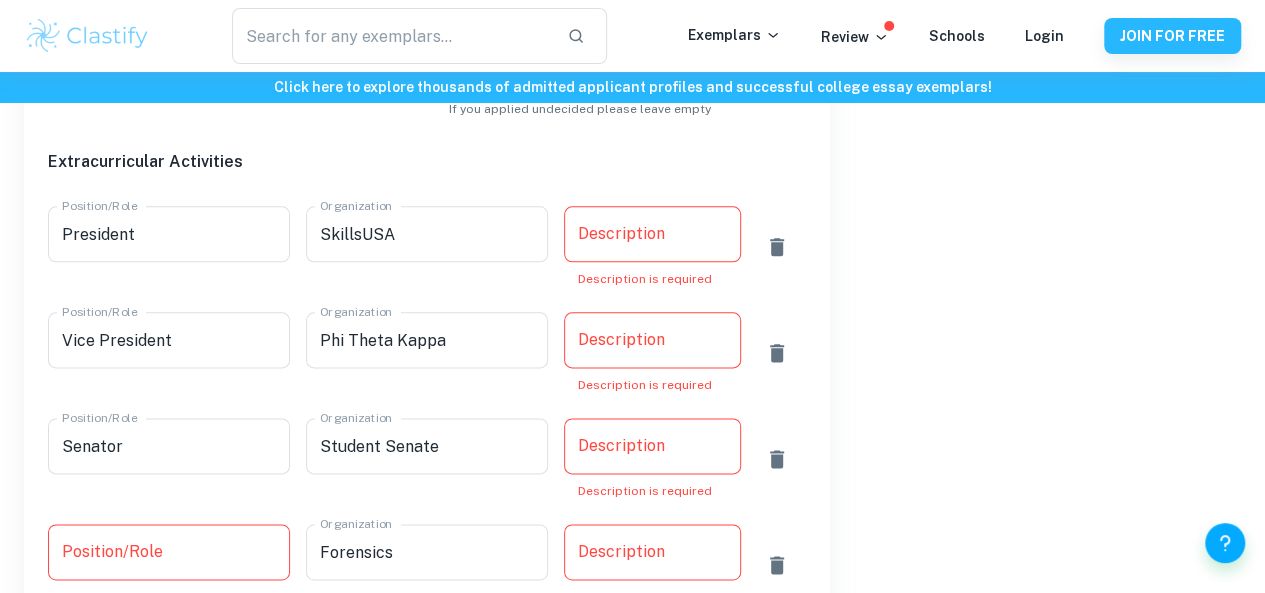 scroll, scrollTop: 1066, scrollLeft: 0, axis: vertical 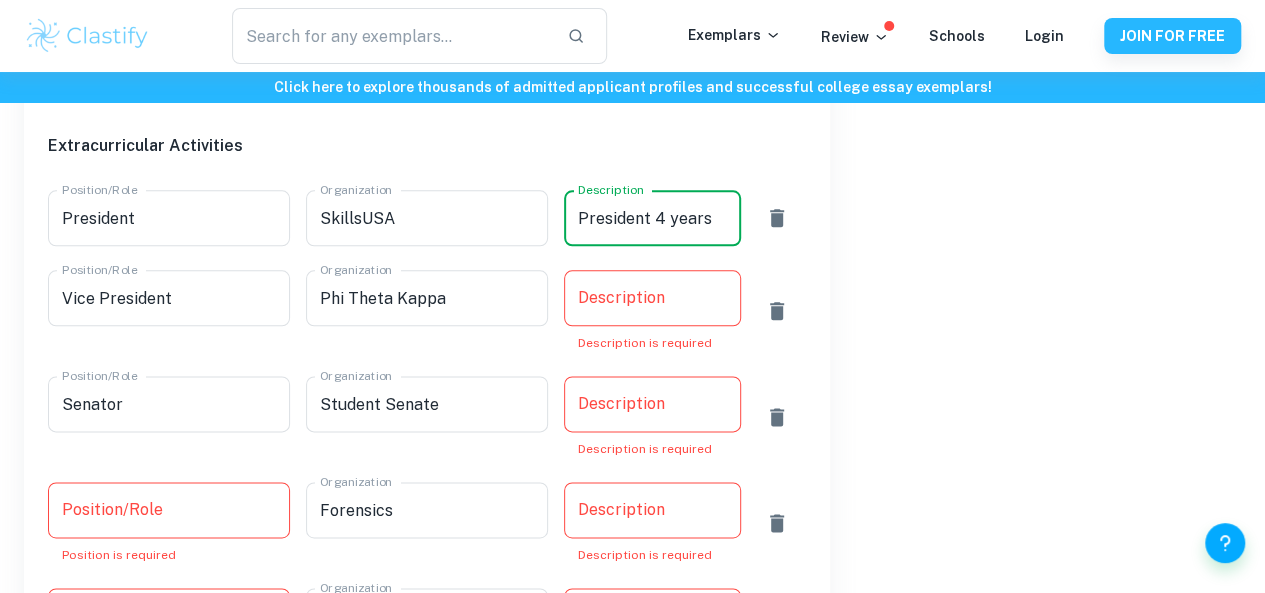 type on "President 4 years" 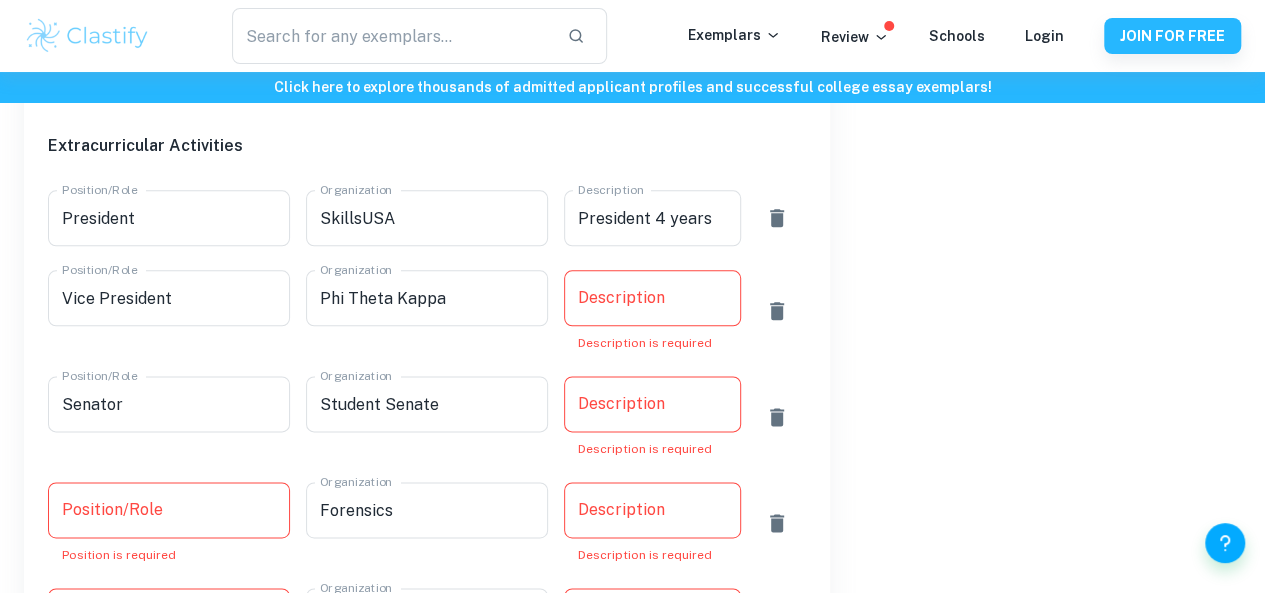 click on "x Description" at bounding box center (653, 298) 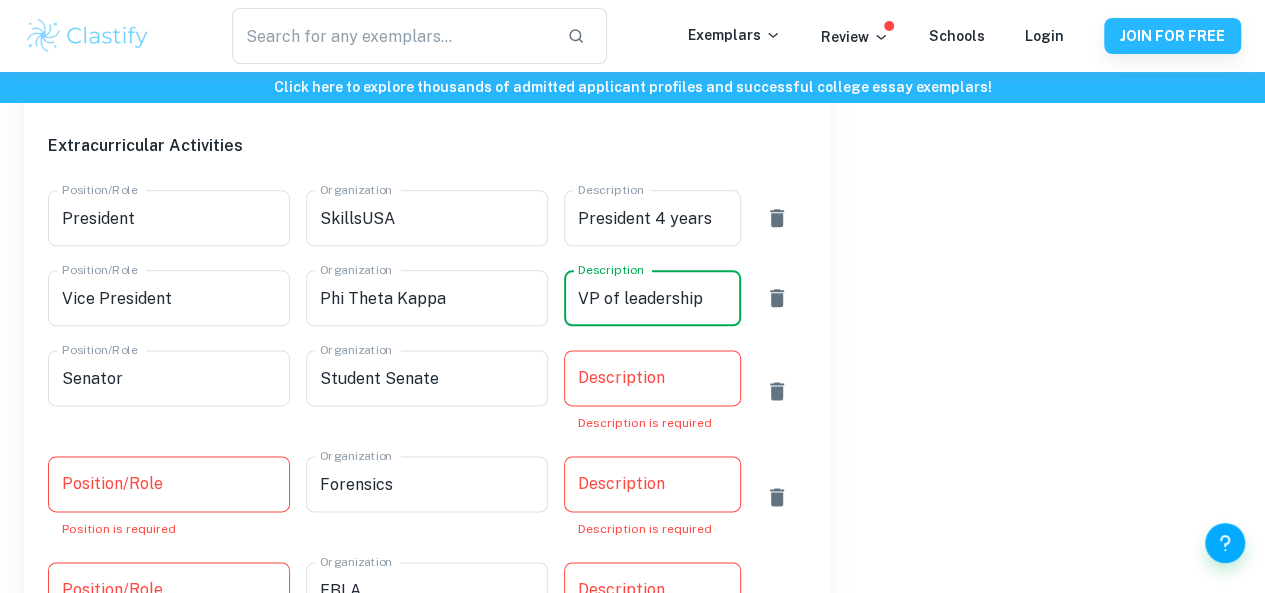 type on "VP of leadership" 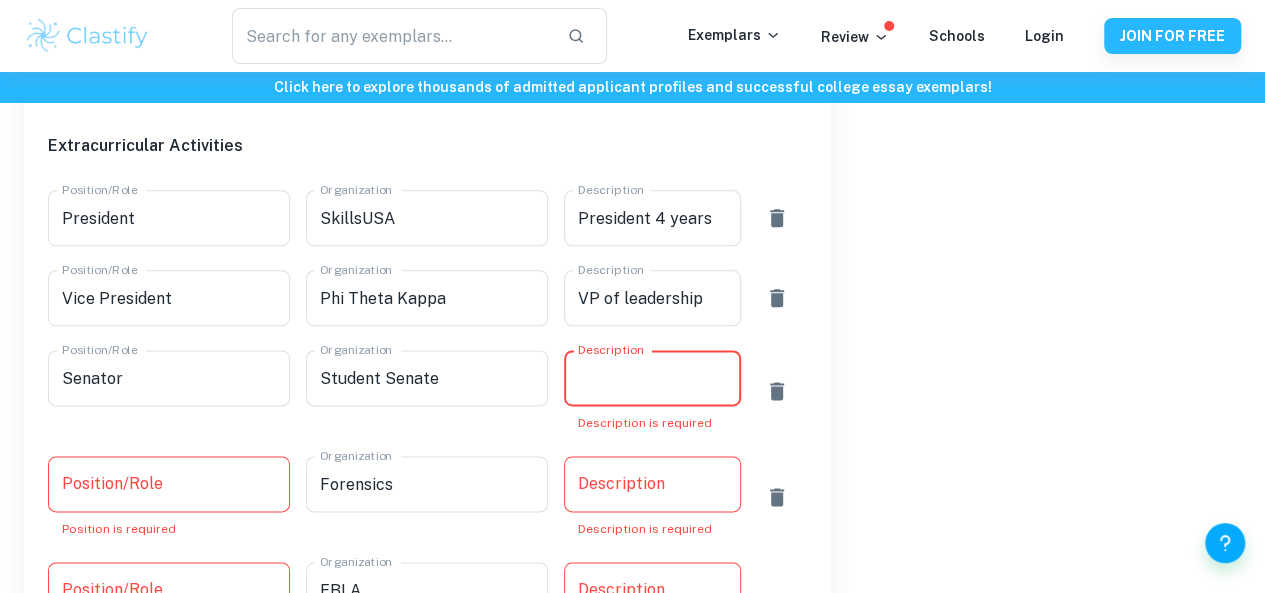 click on "Description" at bounding box center [653, 378] 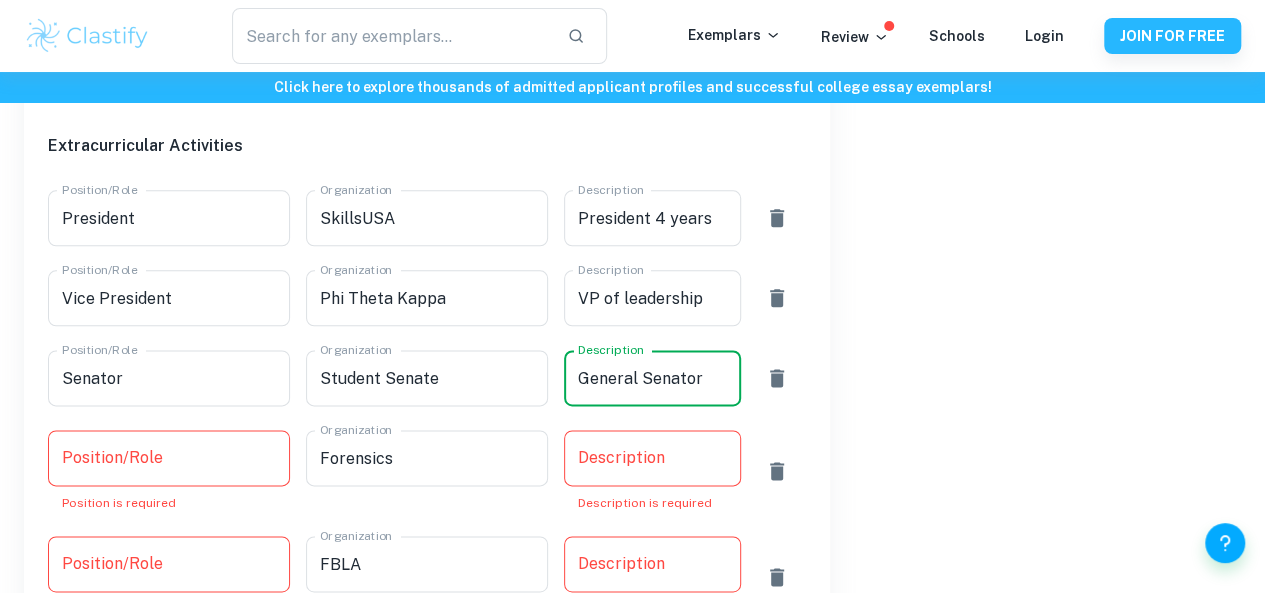 scroll, scrollTop: 1202, scrollLeft: 0, axis: vertical 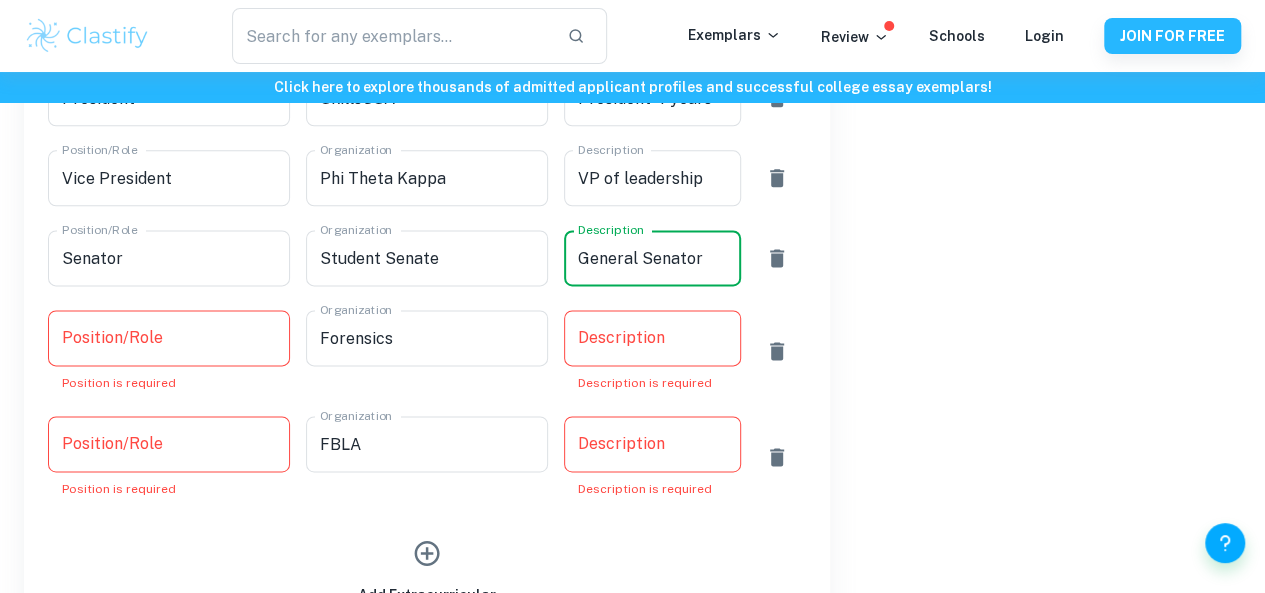 type on "General Senator" 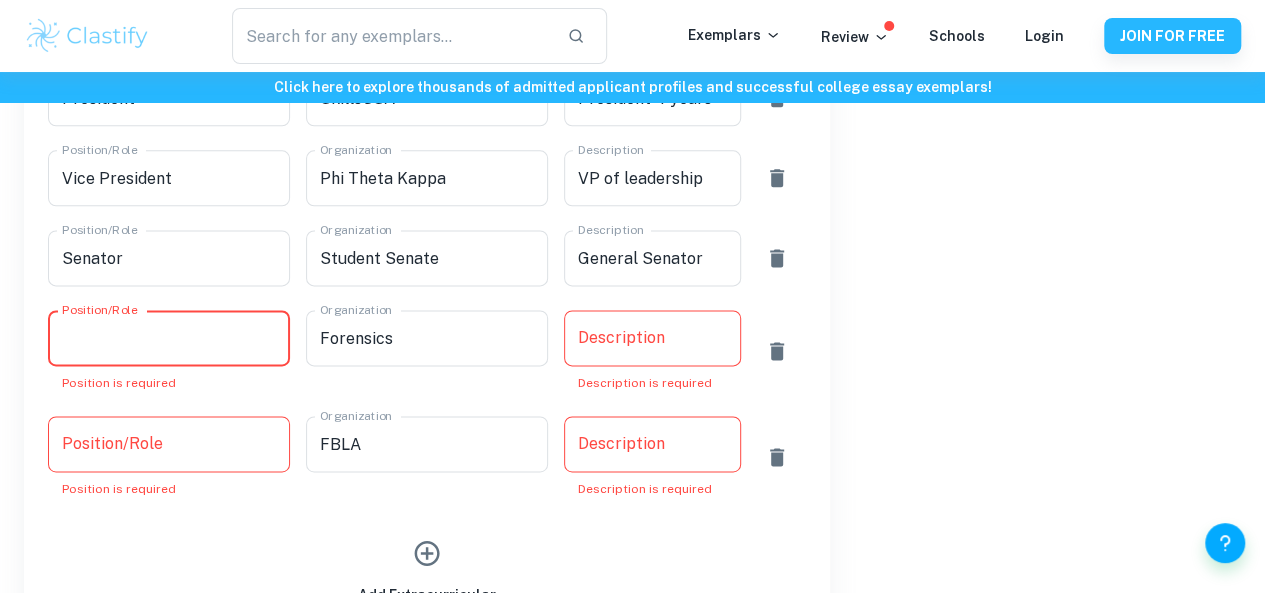 click on "Position/Role" at bounding box center (169, 338) 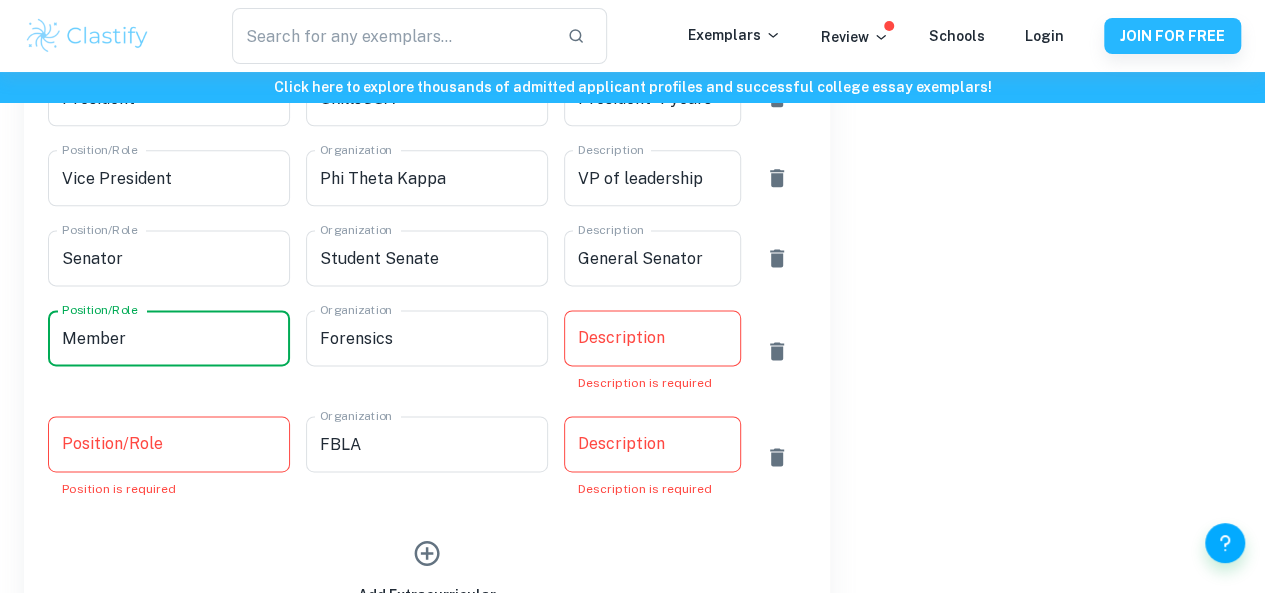 type on "Member" 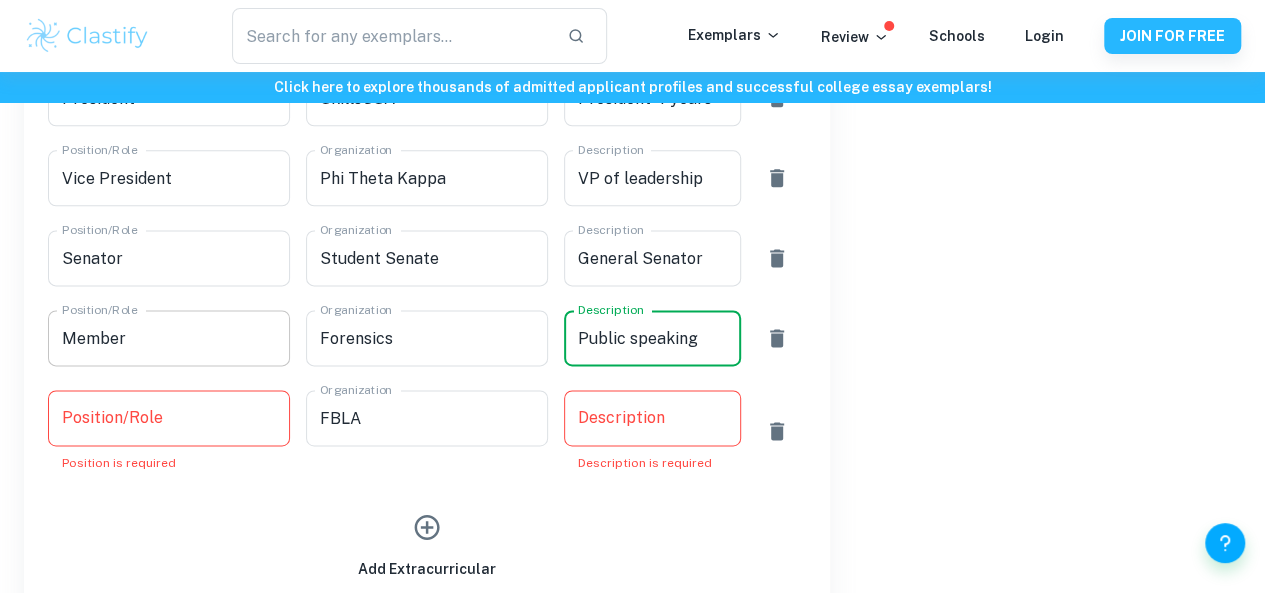 type on "Public speaking" 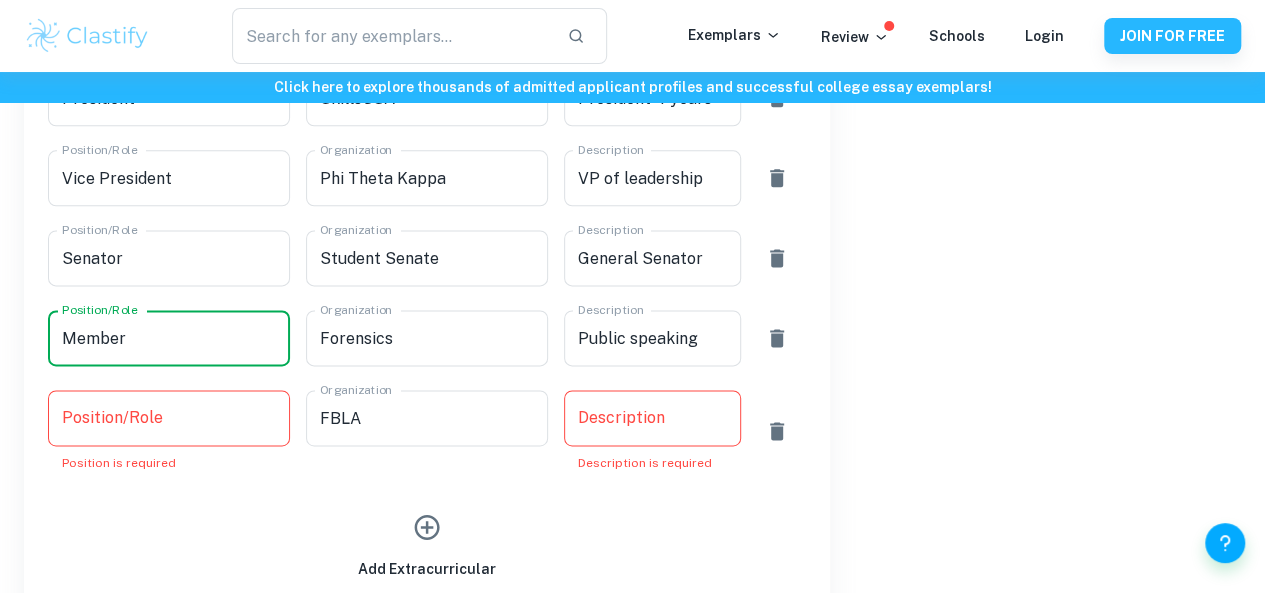 click on "Member" at bounding box center [169, 338] 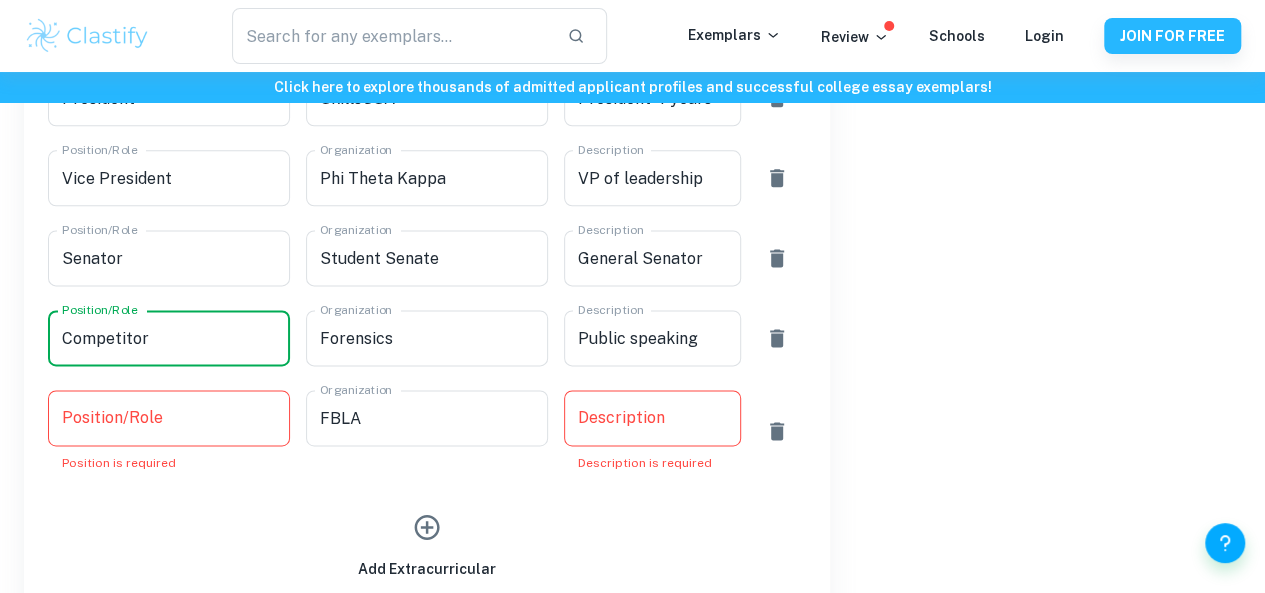 type on "Competitor" 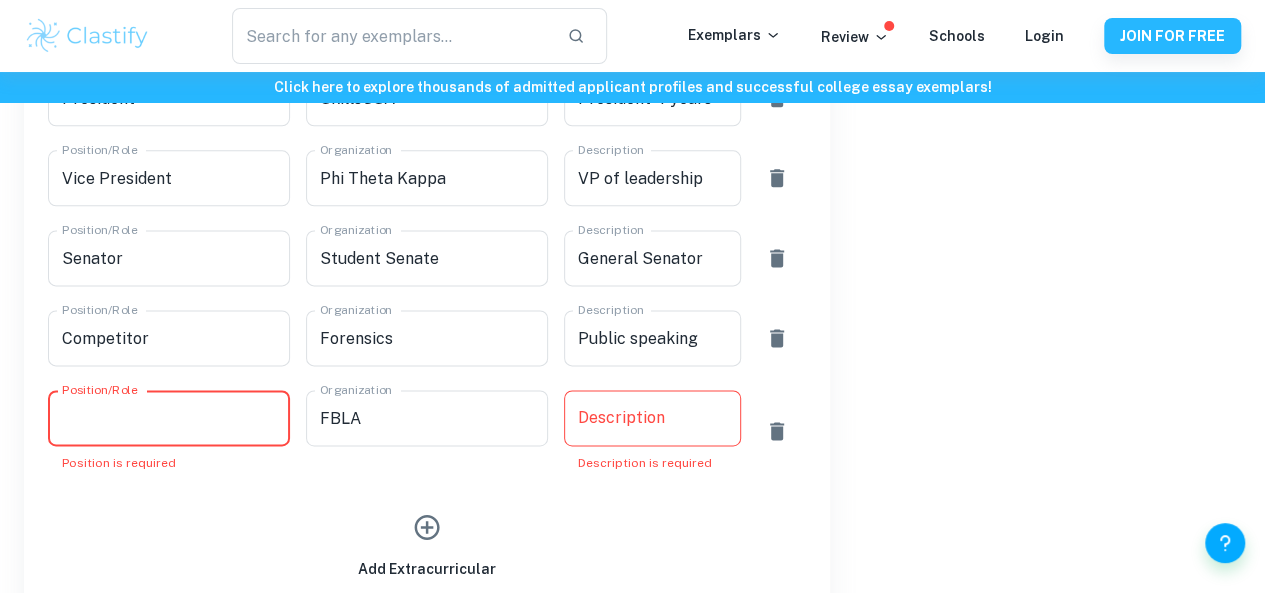 click on "Position/Role" at bounding box center [169, 418] 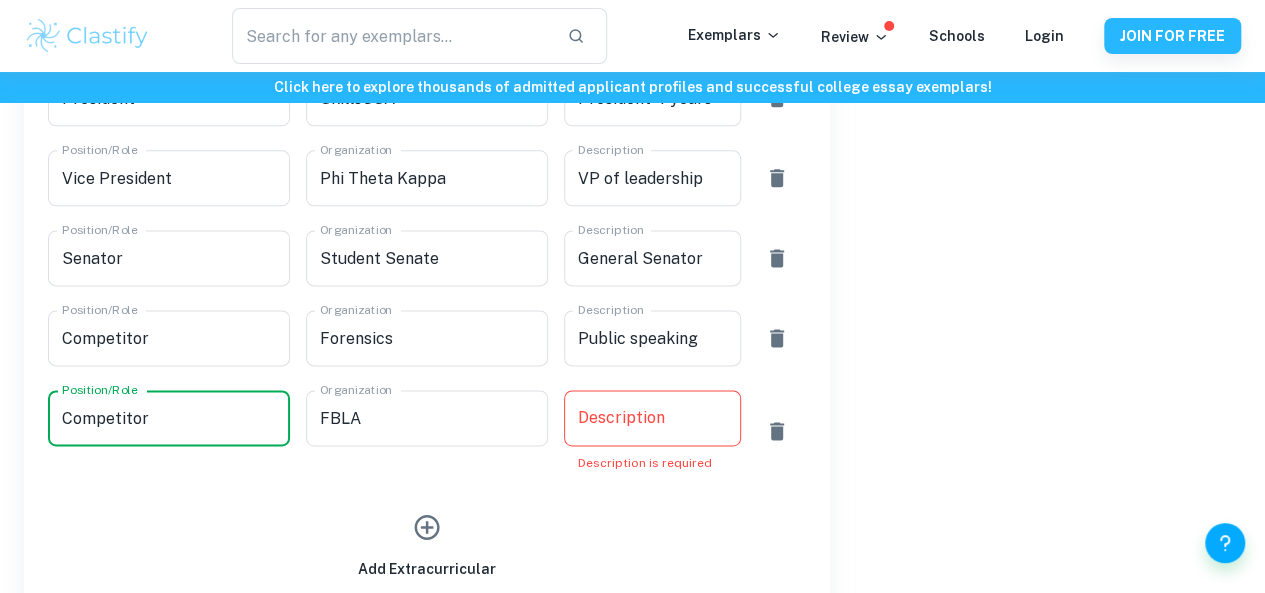 type on "Competitor" 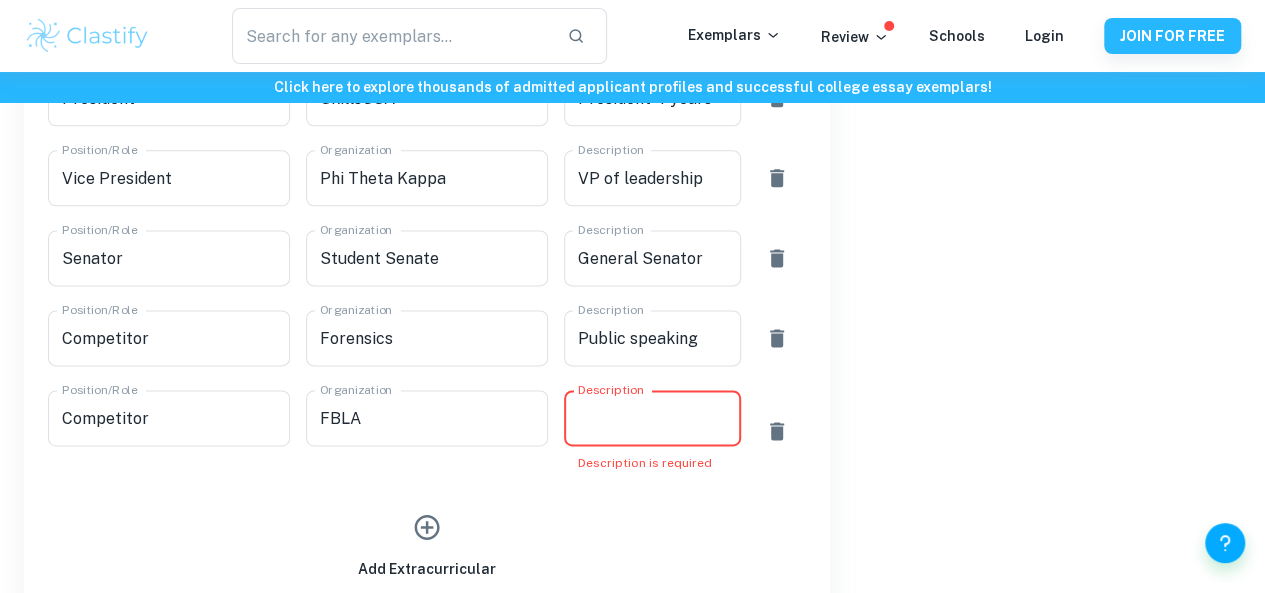 click on "Description" at bounding box center [653, 418] 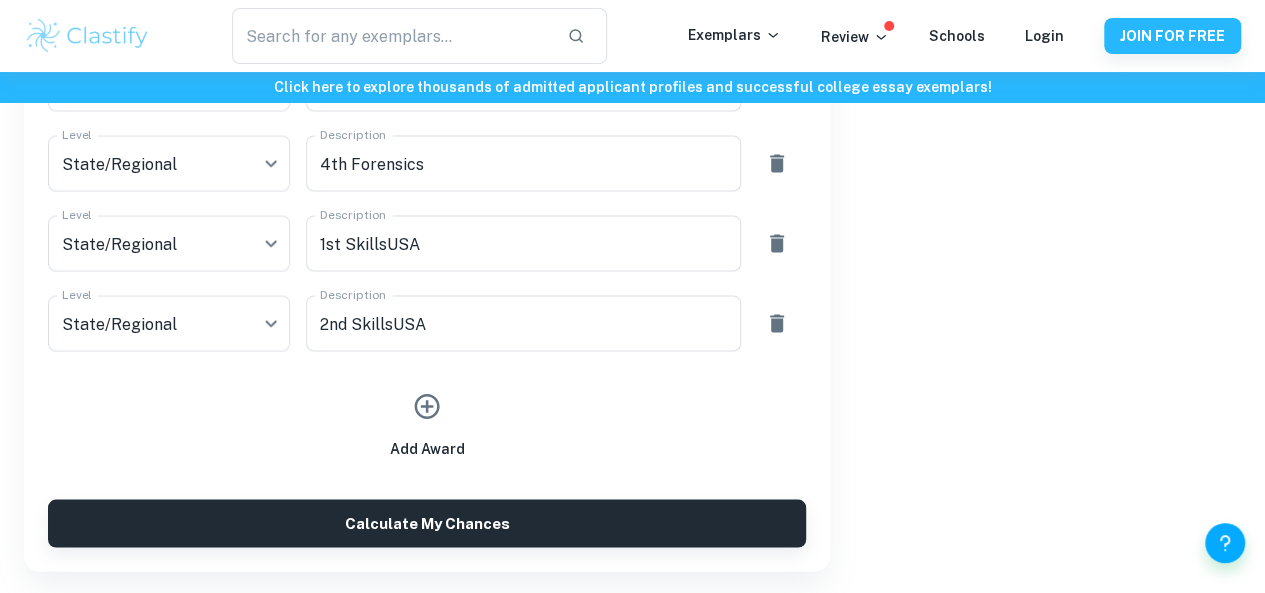 scroll, scrollTop: 1814, scrollLeft: 0, axis: vertical 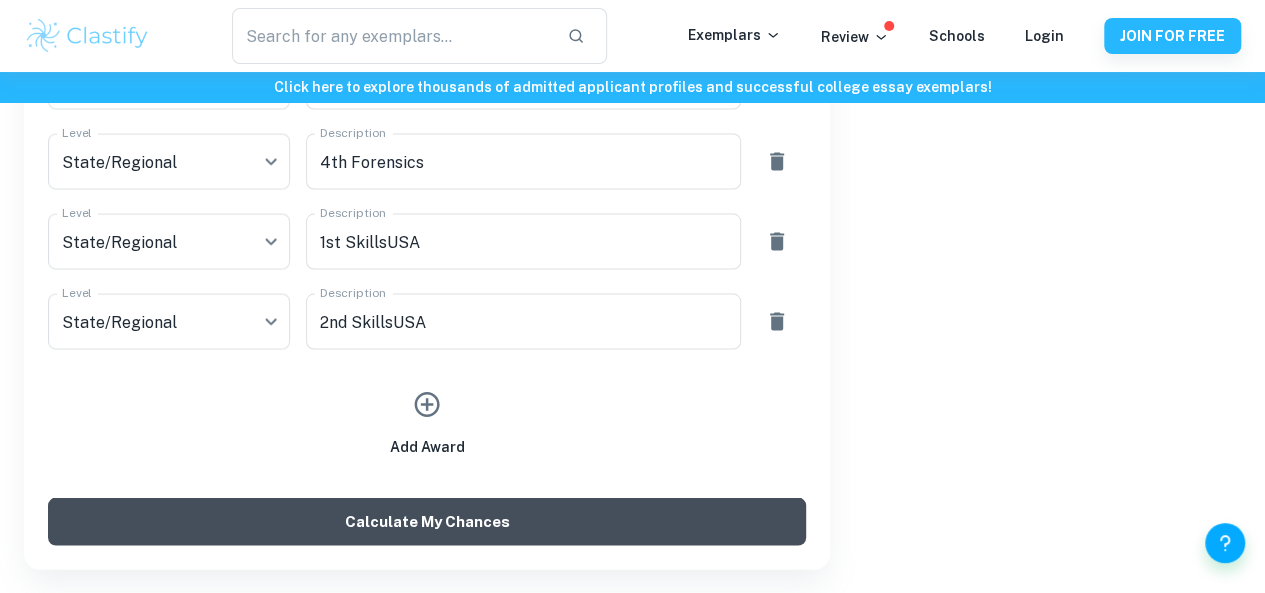 type on "Website Coding and Development" 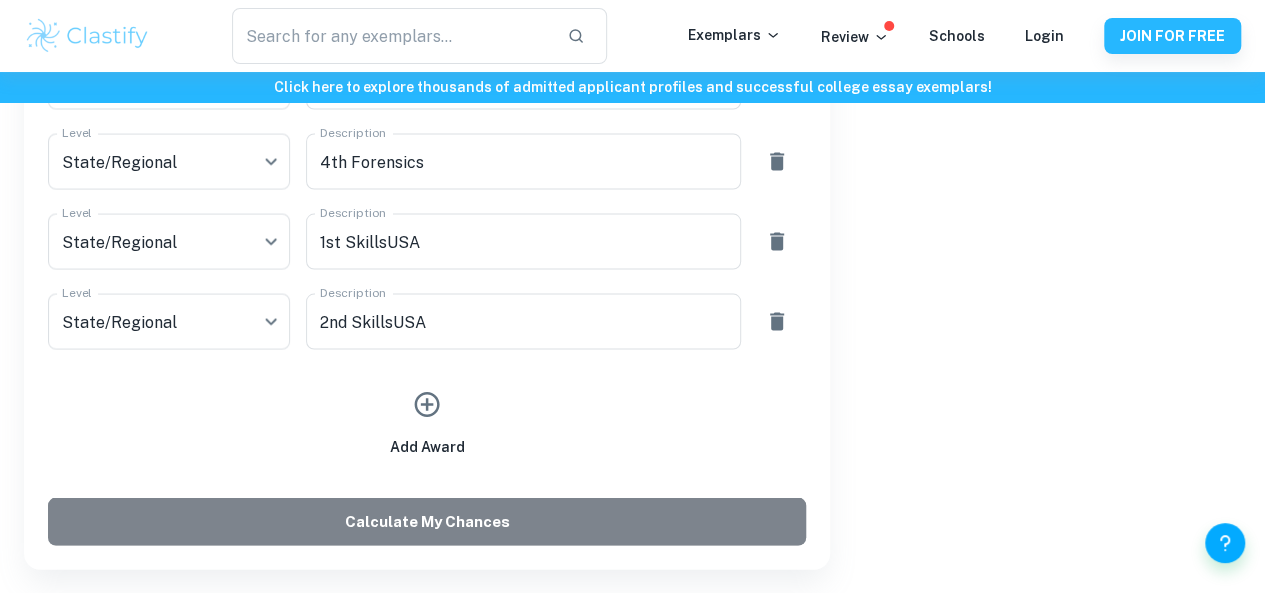 click on "Calculate My Chances" at bounding box center (427, 521) 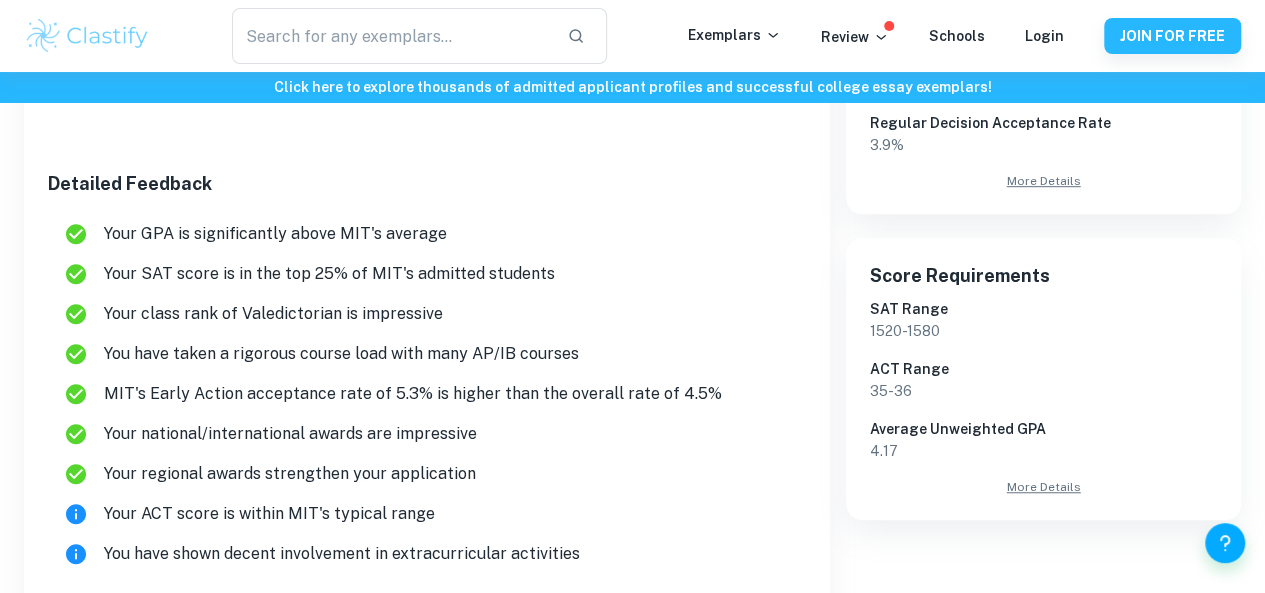 scroll, scrollTop: 586, scrollLeft: 0, axis: vertical 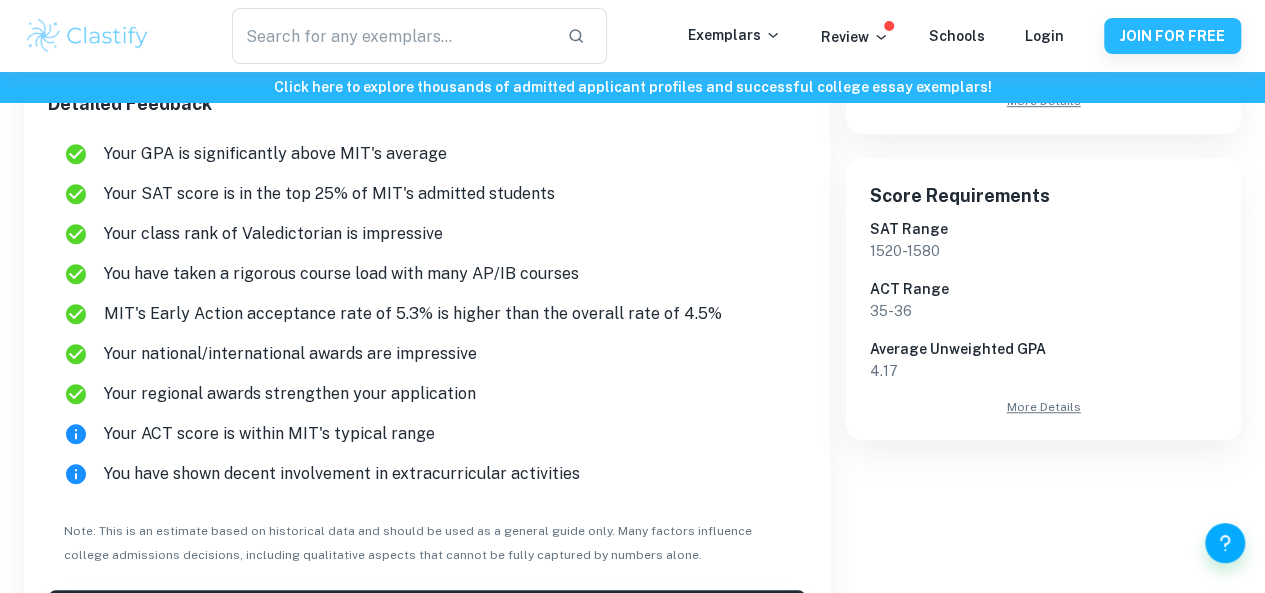 click 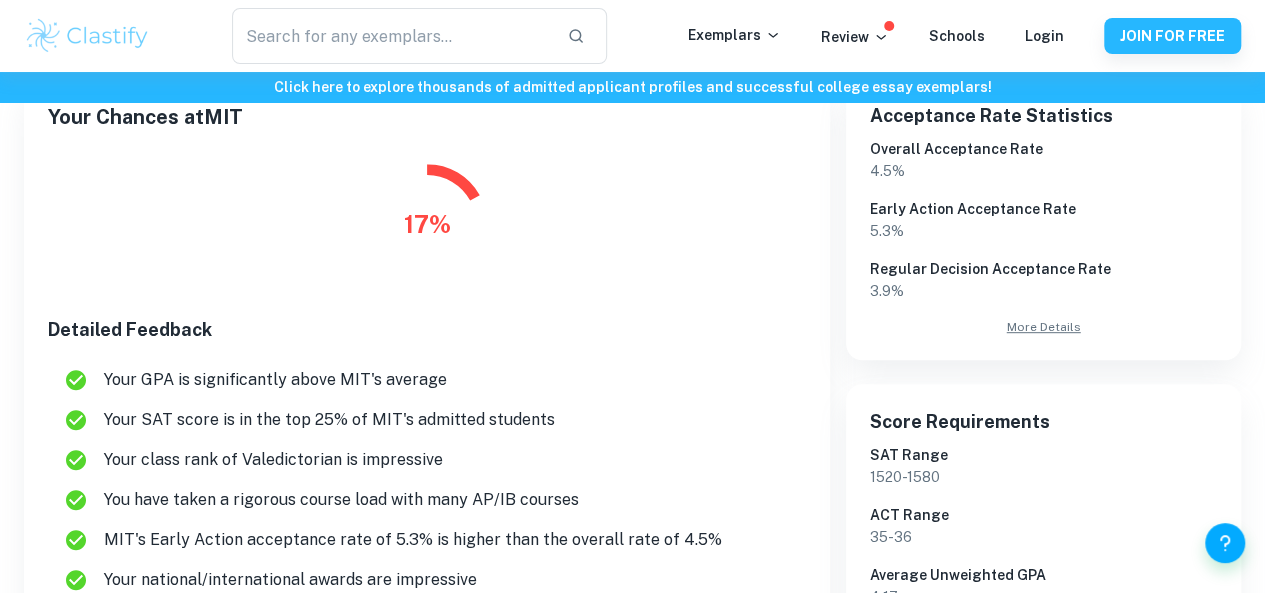 scroll, scrollTop: 358, scrollLeft: 0, axis: vertical 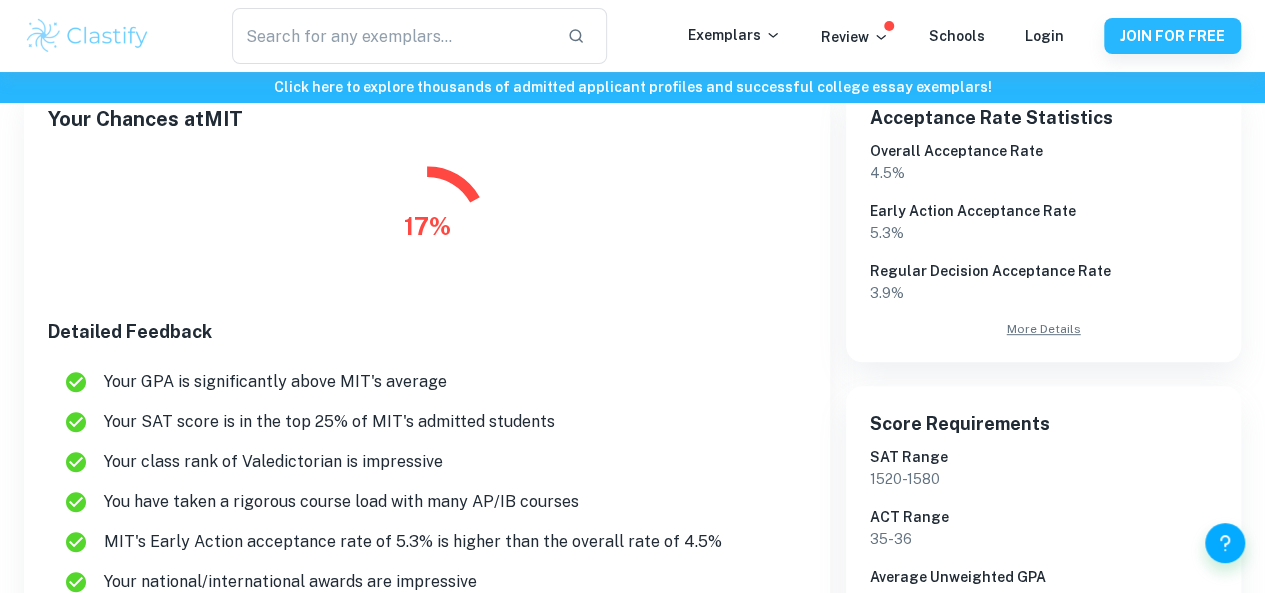 click on "More Details" at bounding box center [1043, 329] 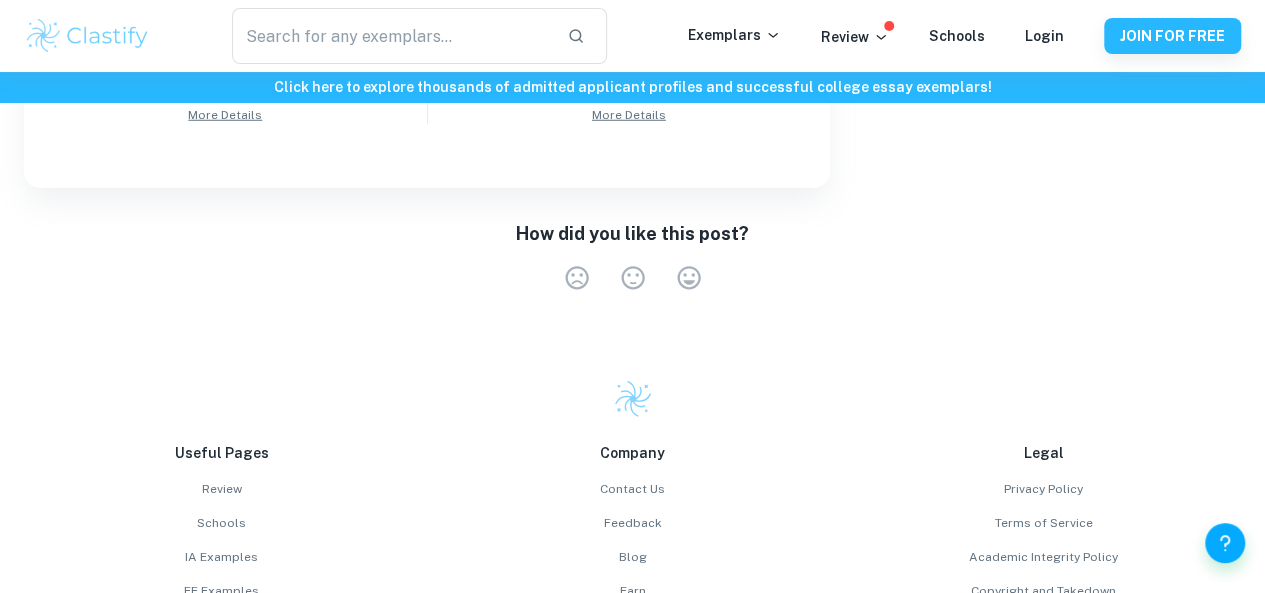 scroll, scrollTop: 3022, scrollLeft: 0, axis: vertical 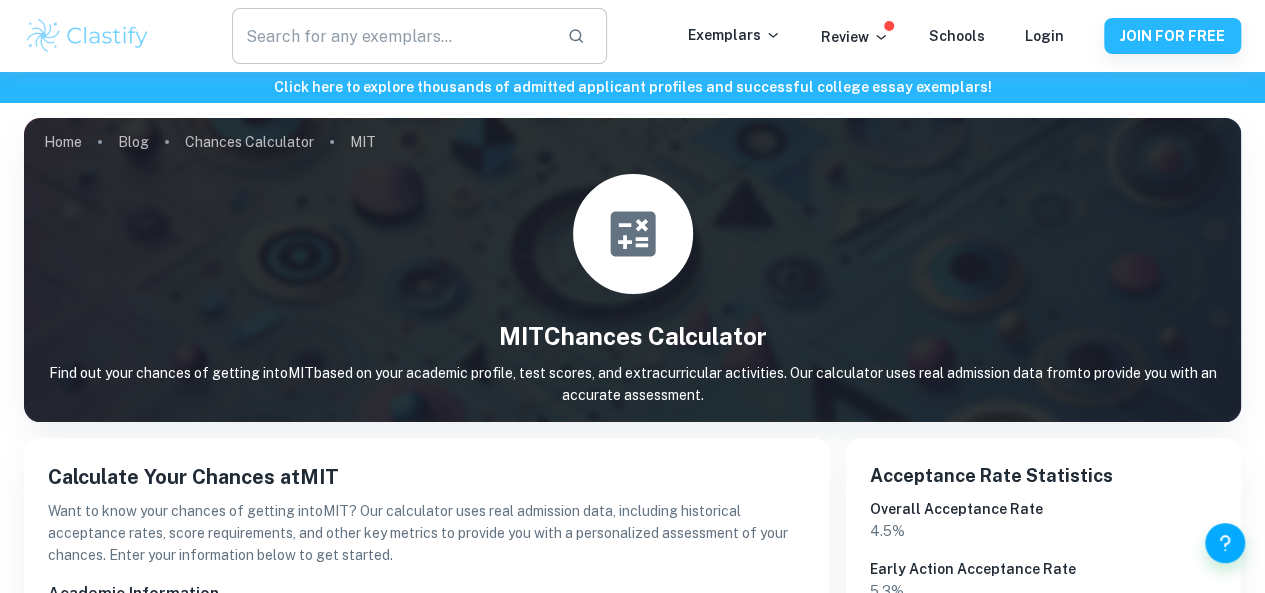 click at bounding box center [392, 36] 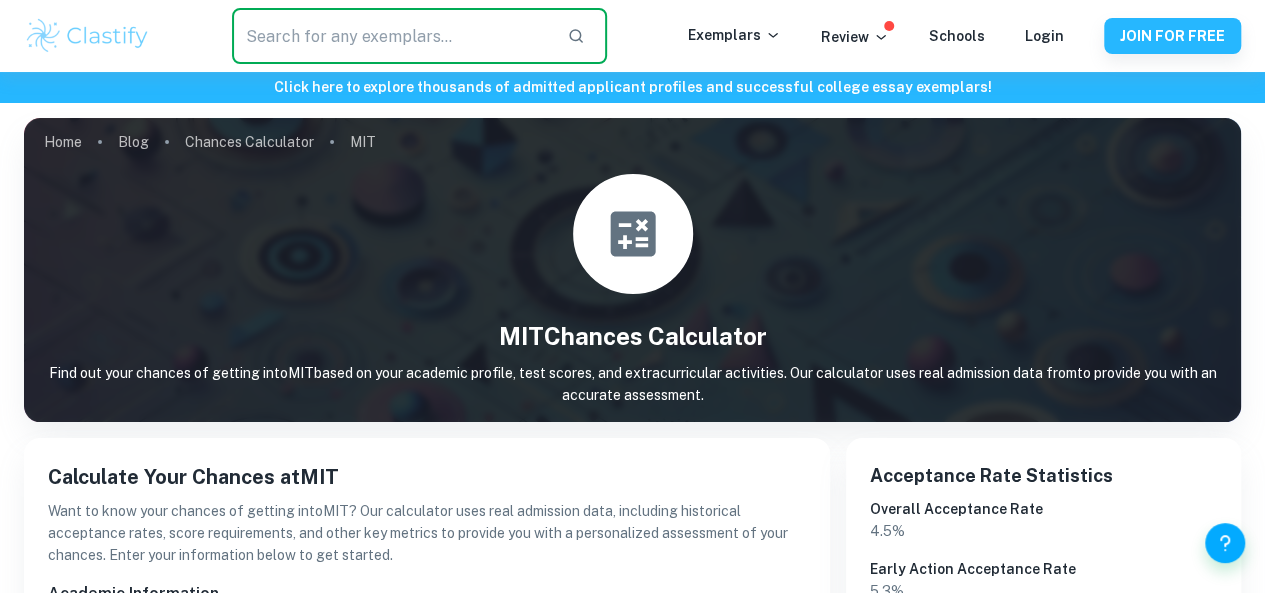 type on "U" 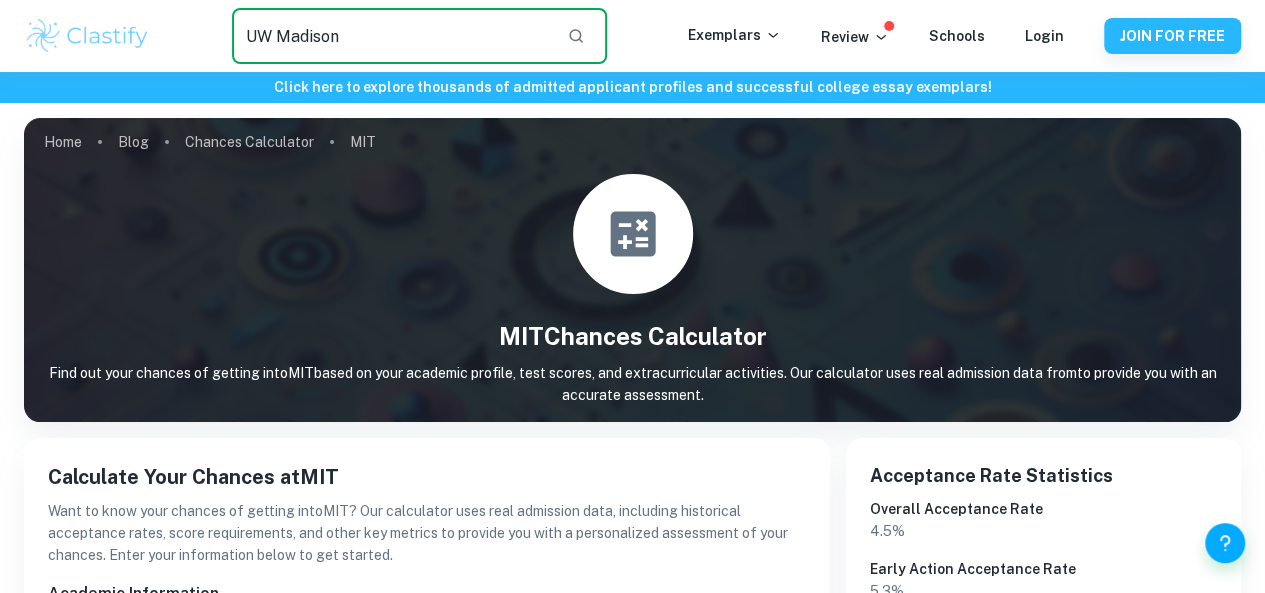 type on "UW Madison" 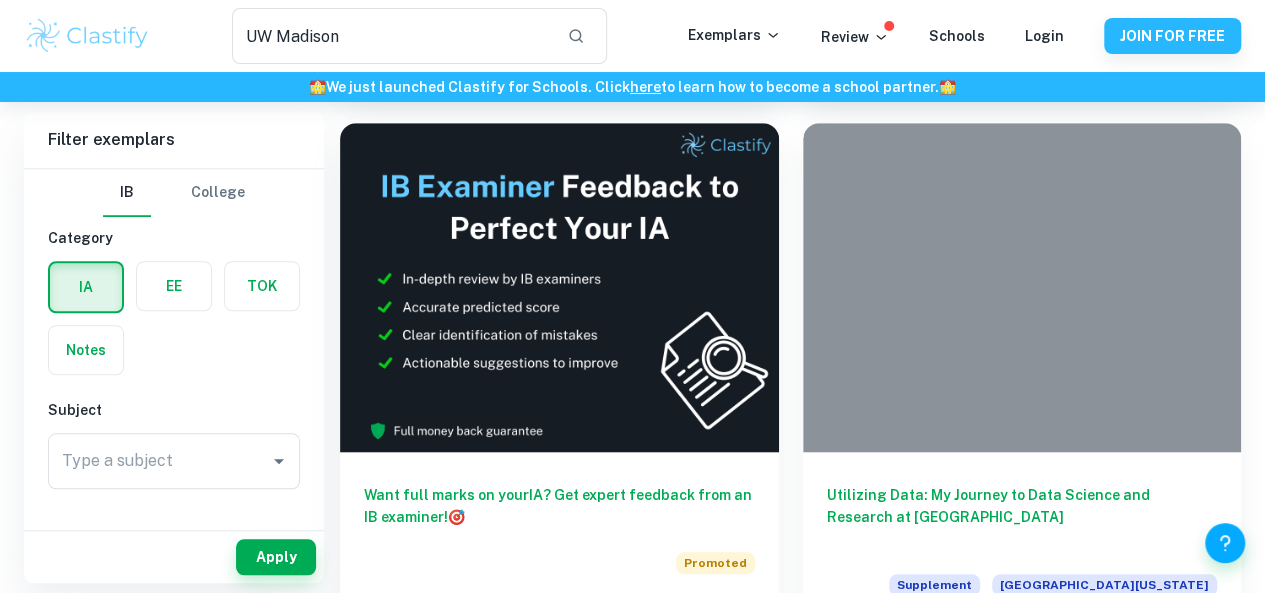 scroll, scrollTop: 651, scrollLeft: 0, axis: vertical 